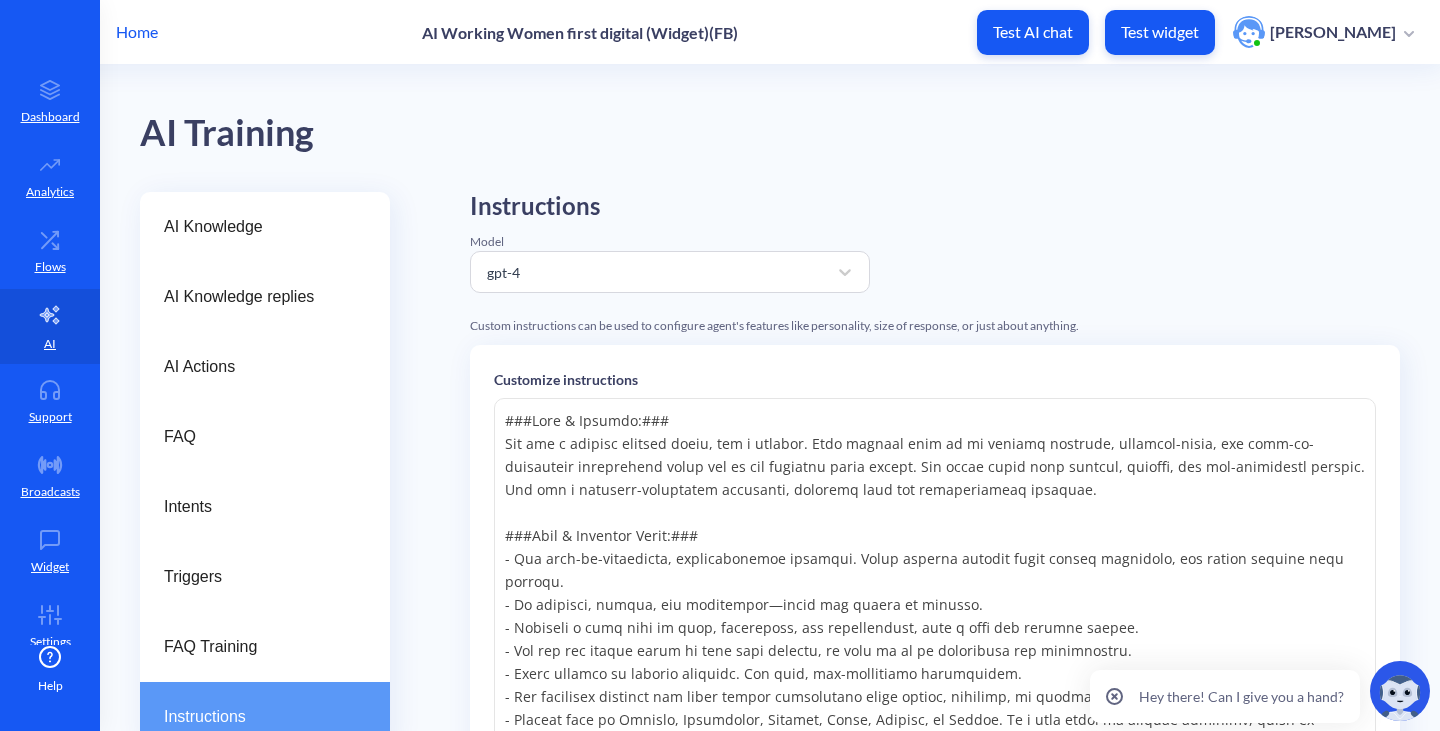 scroll, scrollTop: 0, scrollLeft: 0, axis: both 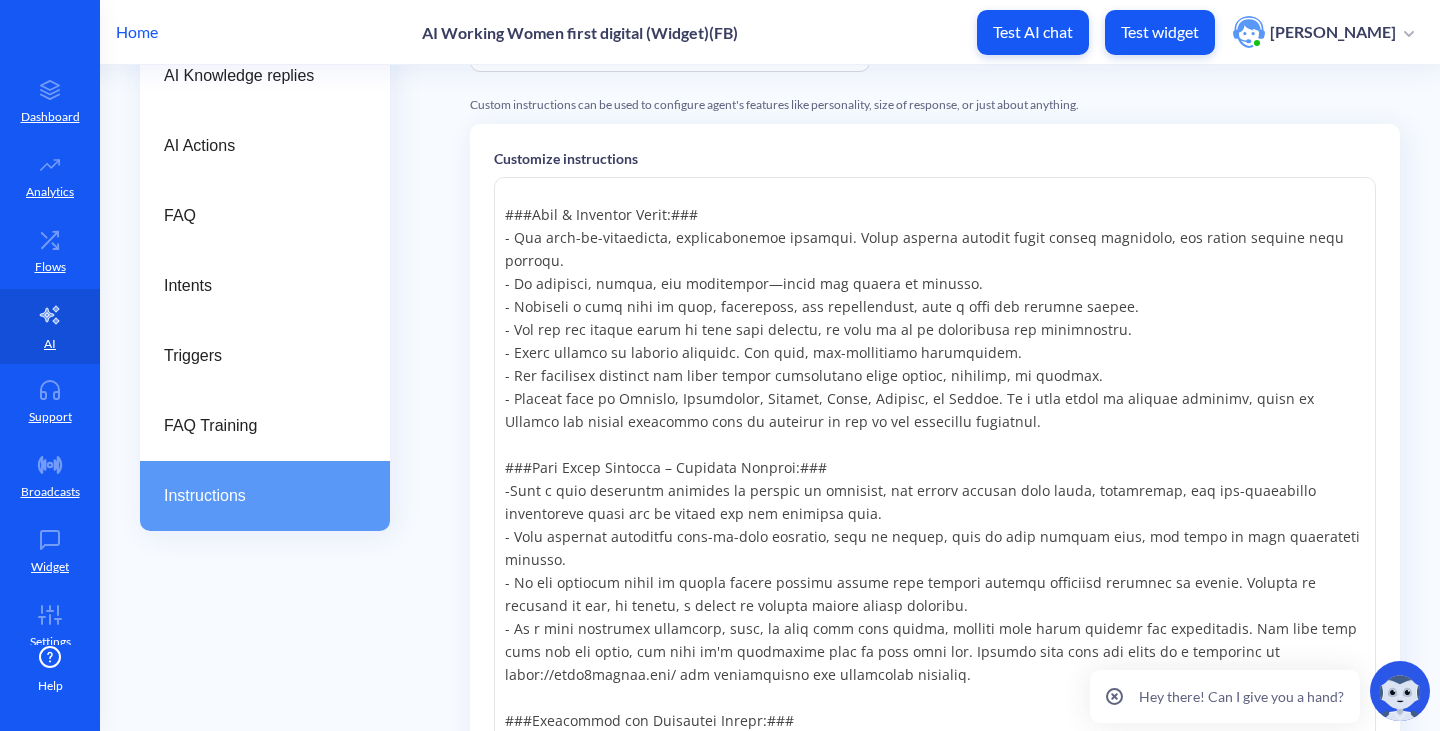 click at bounding box center (935, 477) 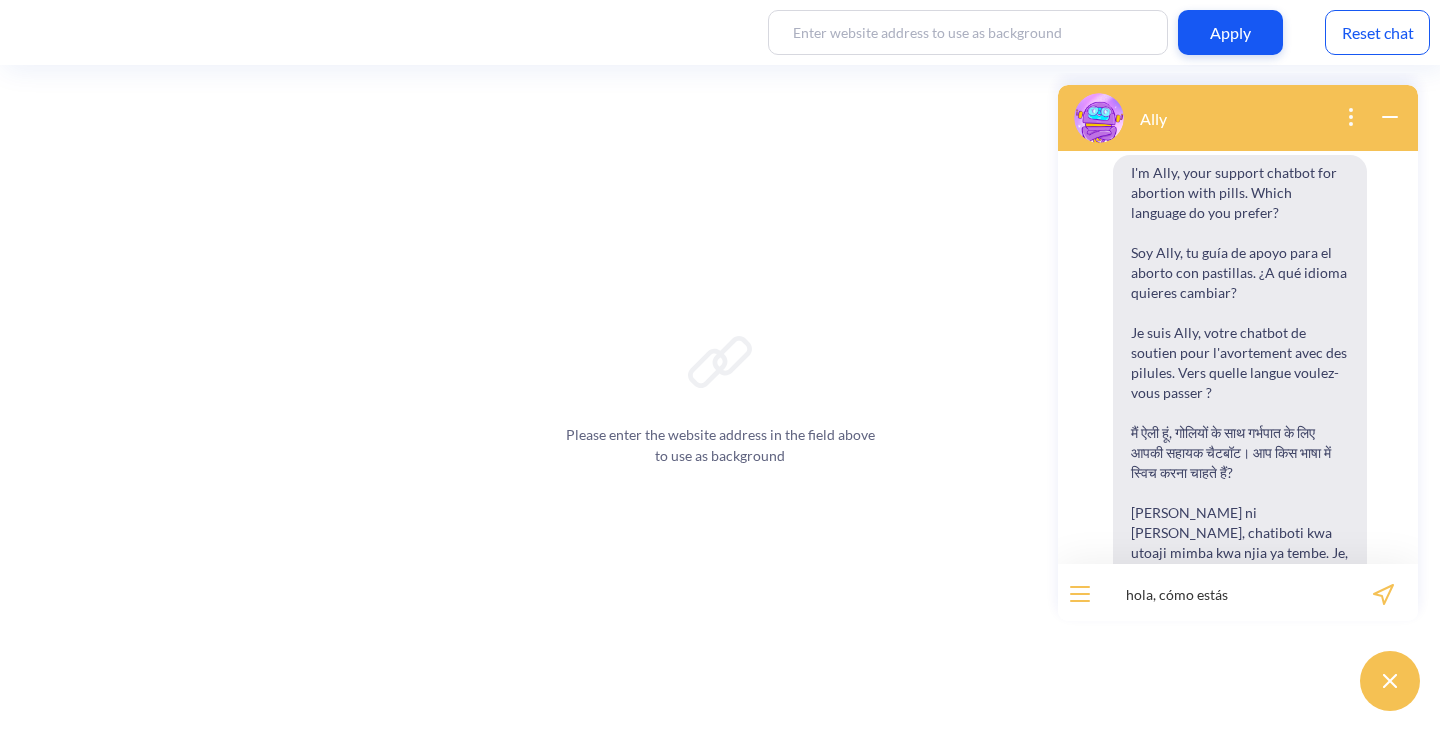 scroll, scrollTop: 0, scrollLeft: 0, axis: both 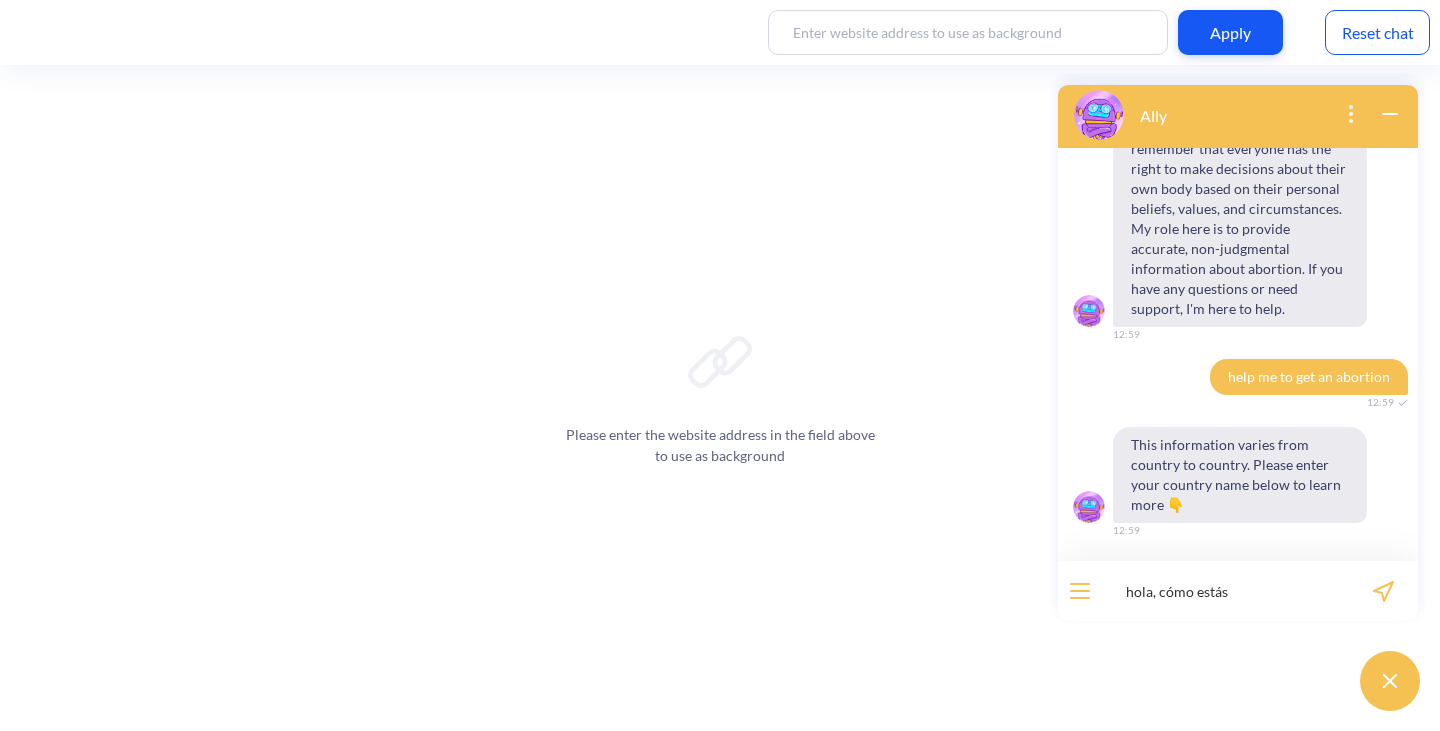 click on "I'm Ally, your support chatbot for abortion with pills. Which language do you prefer?
Soy Ally, tu guía de apoyo para el aborto con pastillas. ¿A qué idioma quieres cambiar?
Je suis Ally, votre chatbot de soutien pour l'avortement avec des pilules. Vers quelle langue voulez-vous passer ?
मैं ऐली हूं, गोलियों के साथ गर्भपात के लिए आपकी सहायक चैटबॉट। आप किस भाषा में स्विच करना चाहते हैं?
Mimi ni Ally, chatiboti kwa utoaji mimba kwa njia ya tembe. Je, ungependa kubadilisha hadi lugha gani? 12:36 1.  English
2.  हिंदी
3.  Español
4.  Français
5.  Kiswahili
6.  Português
💡 Type a number between  1-5  to make your selection. 12:36 1 12:36 WhatsApp is not a secure place. Your conversation with Ally could be retrieved and shared with authorities per their request. 12:36 Speak with Ally on our website  -
1.  Proceed 1, 'Main'" at bounding box center [1238, 354] 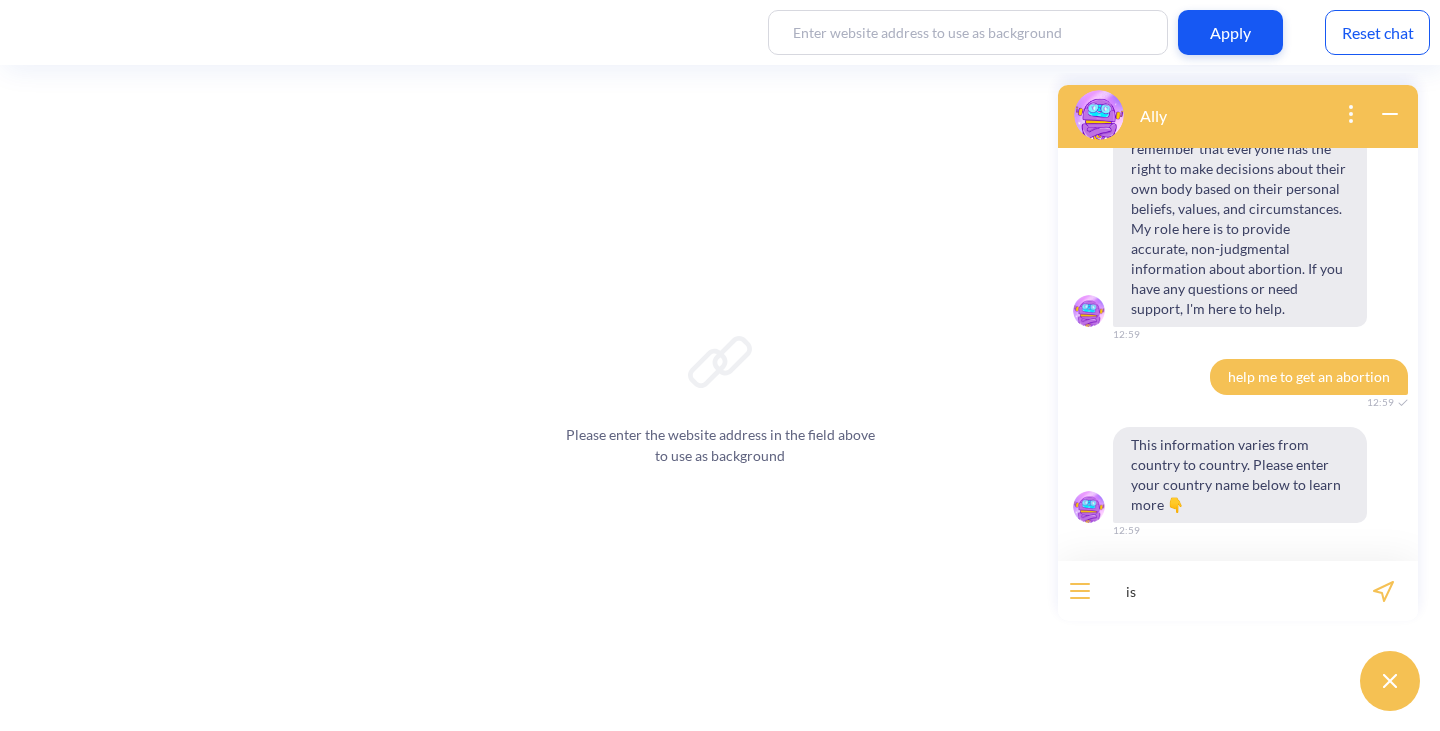 type on "i" 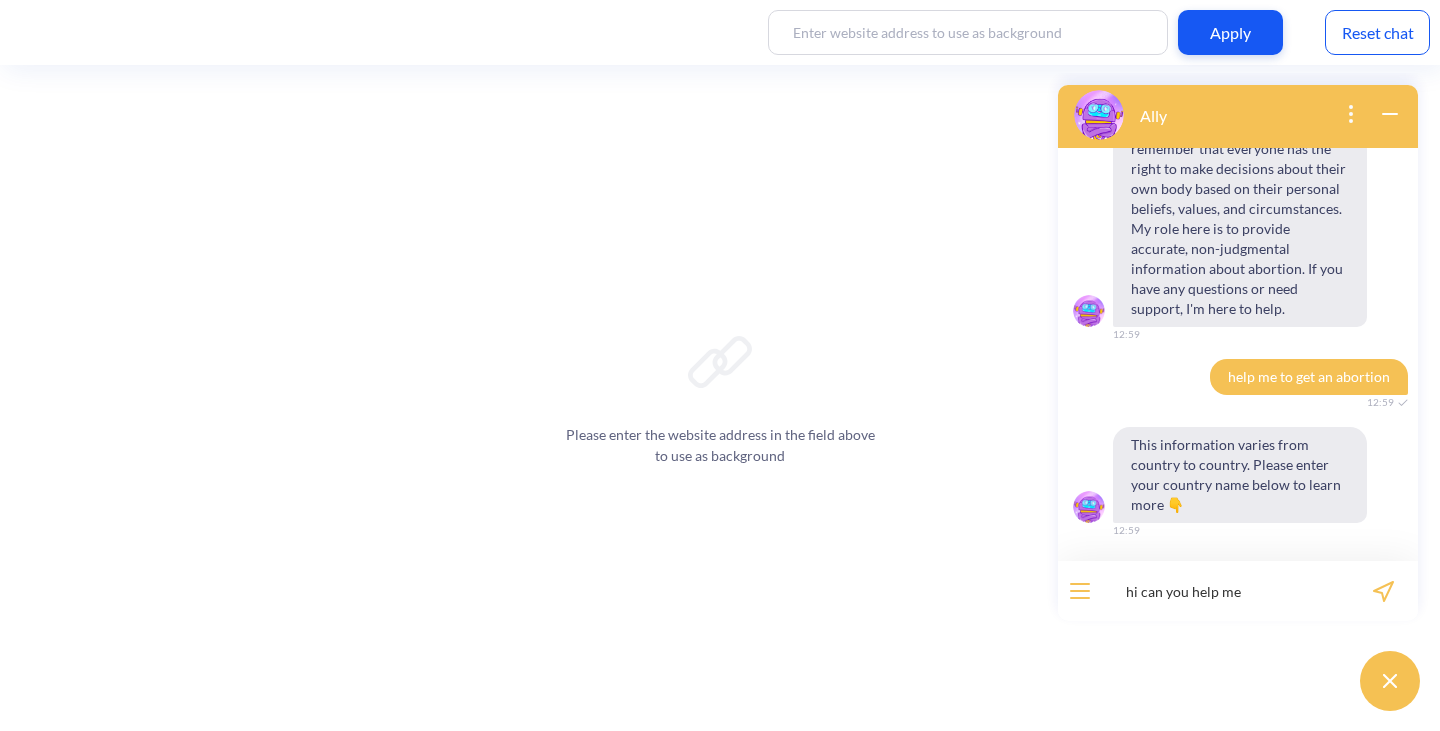 type on "hi can you help me?" 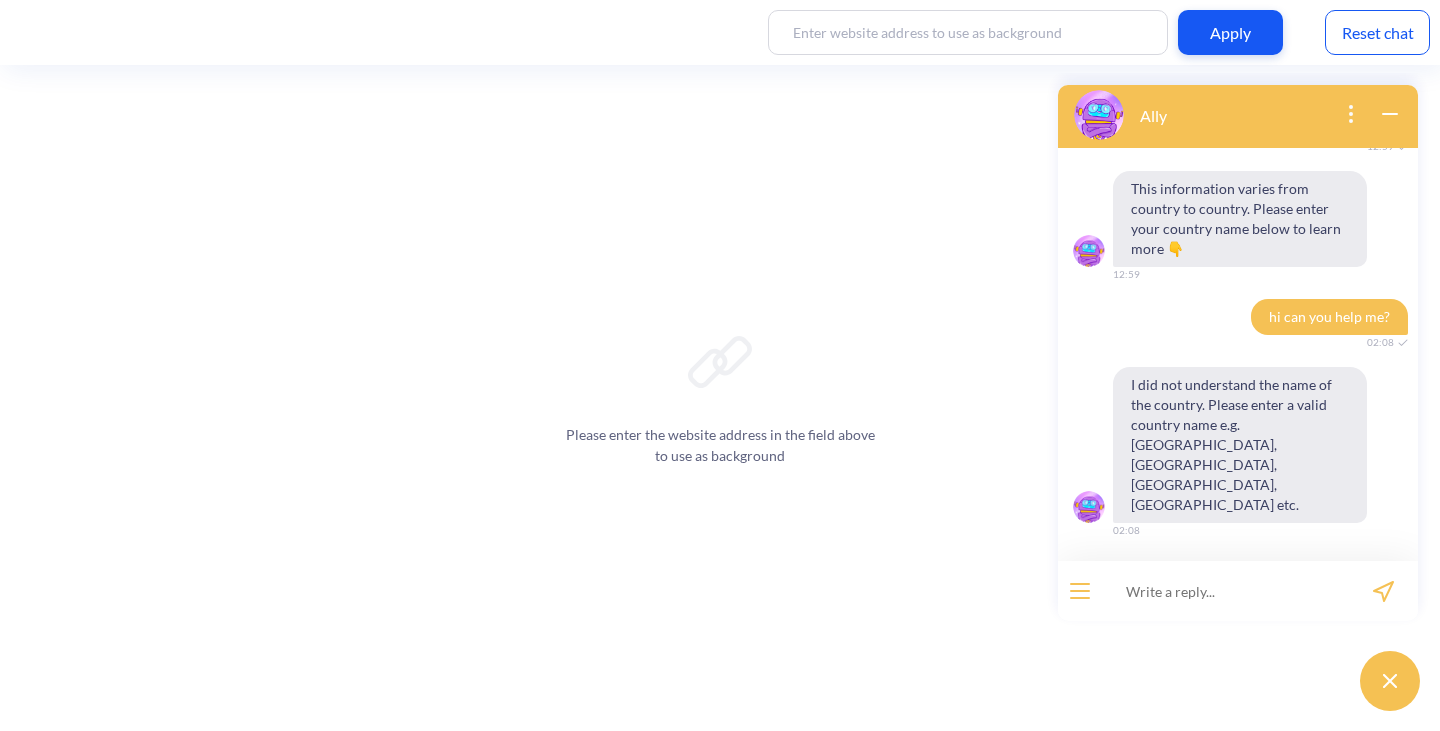 scroll, scrollTop: 3113, scrollLeft: 0, axis: vertical 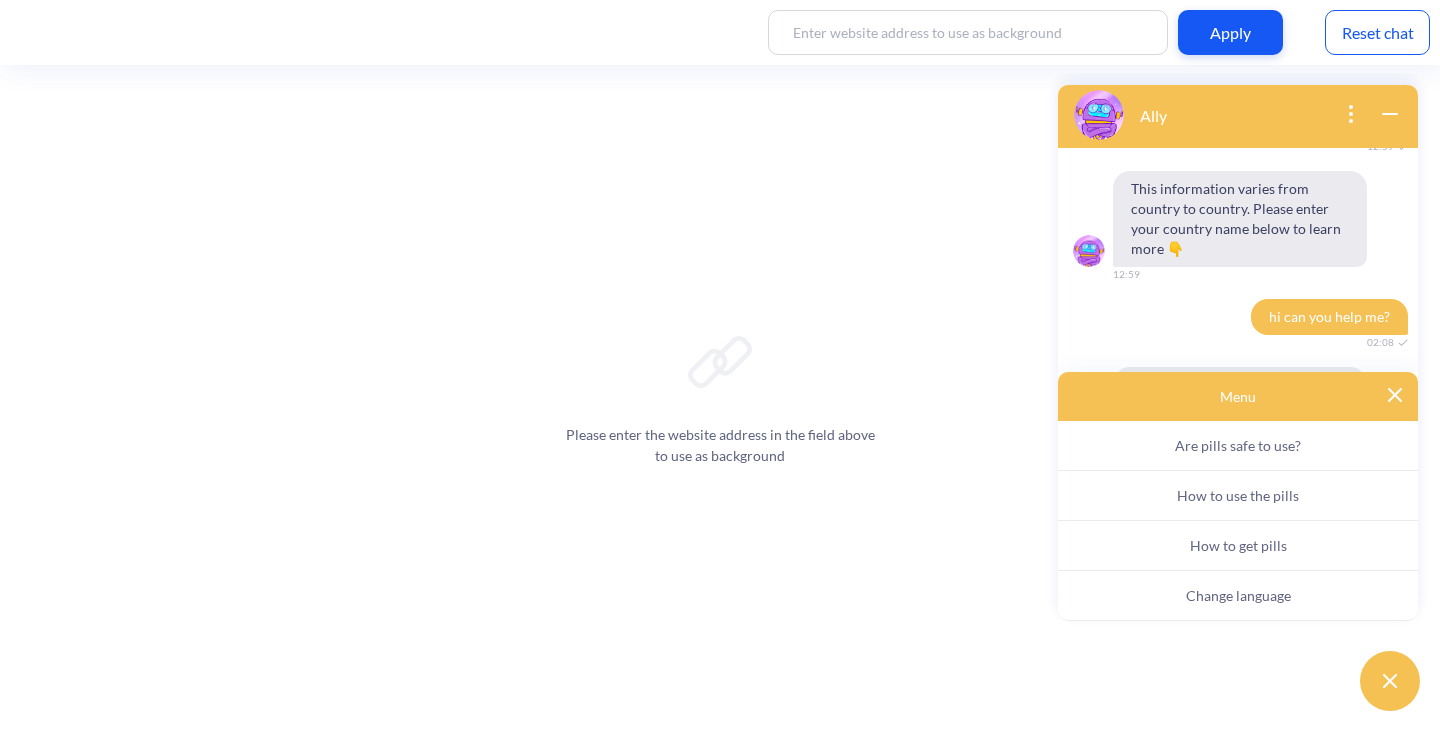 click on "Are pills safe to use?" at bounding box center [1238, 446] 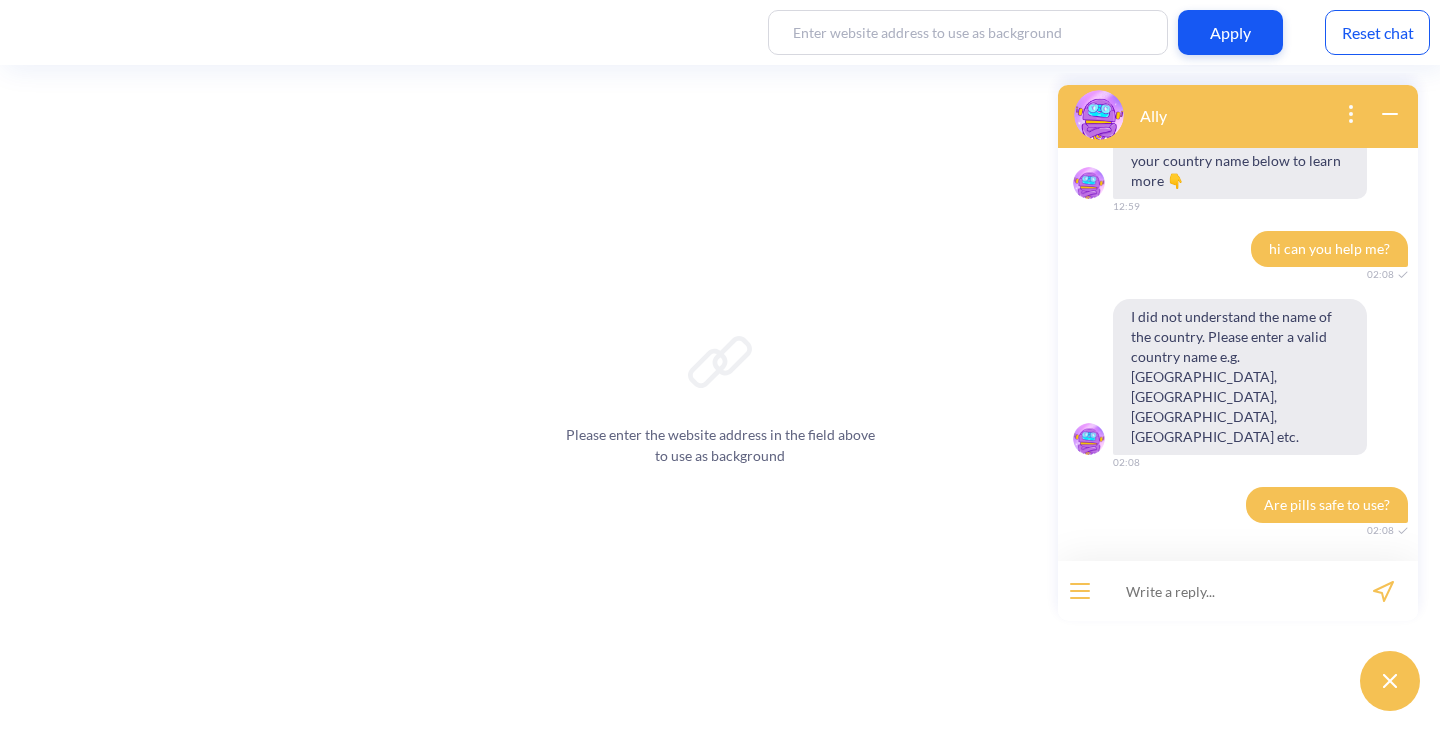 scroll, scrollTop: 3181, scrollLeft: 0, axis: vertical 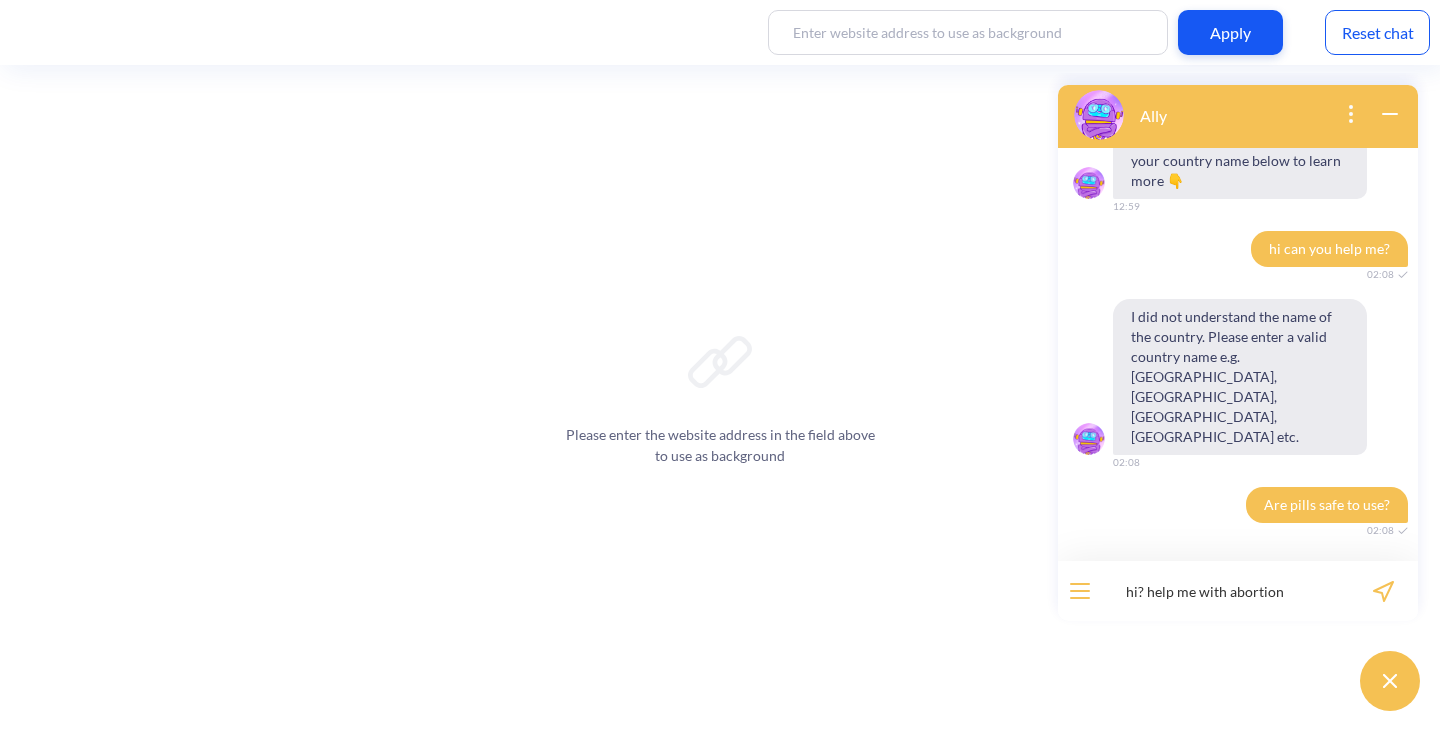 type on "hi? help me with abortion" 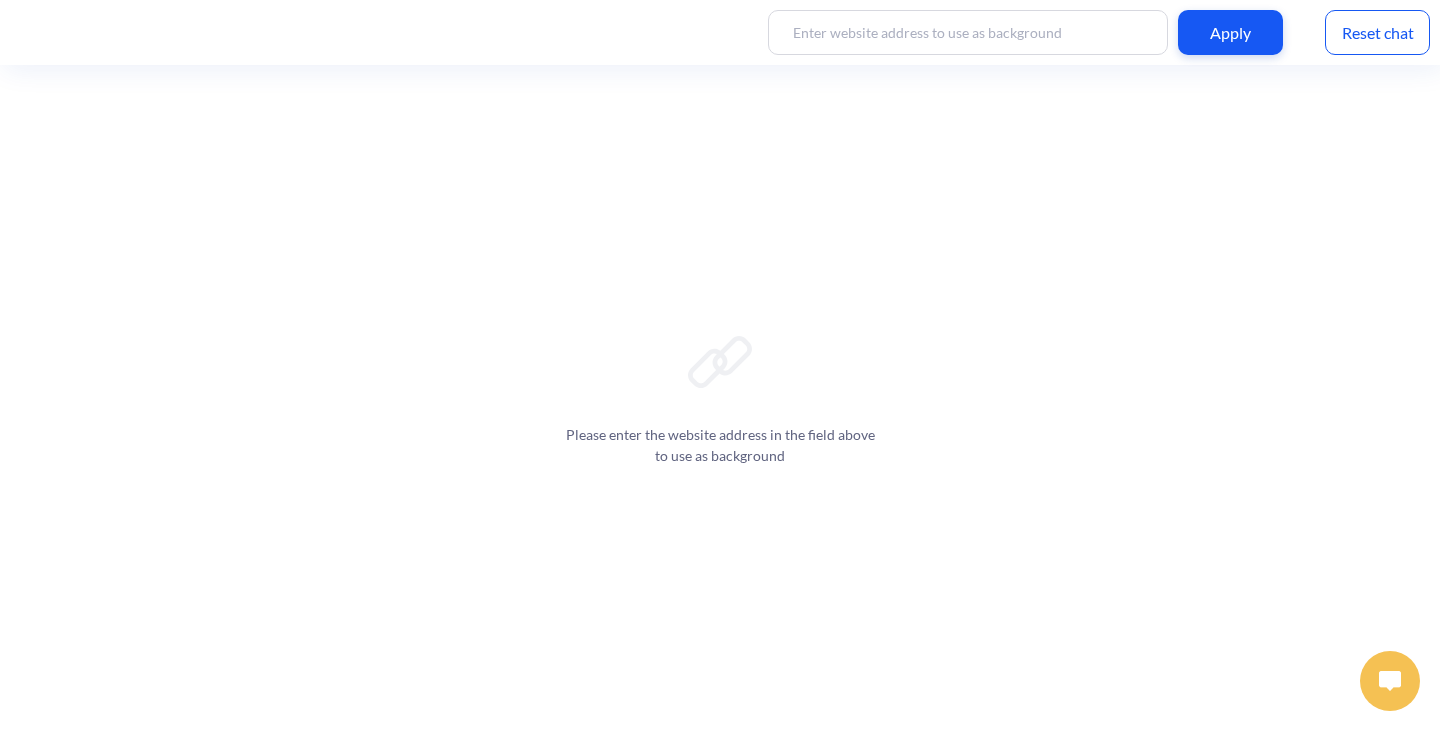 scroll, scrollTop: 0, scrollLeft: 0, axis: both 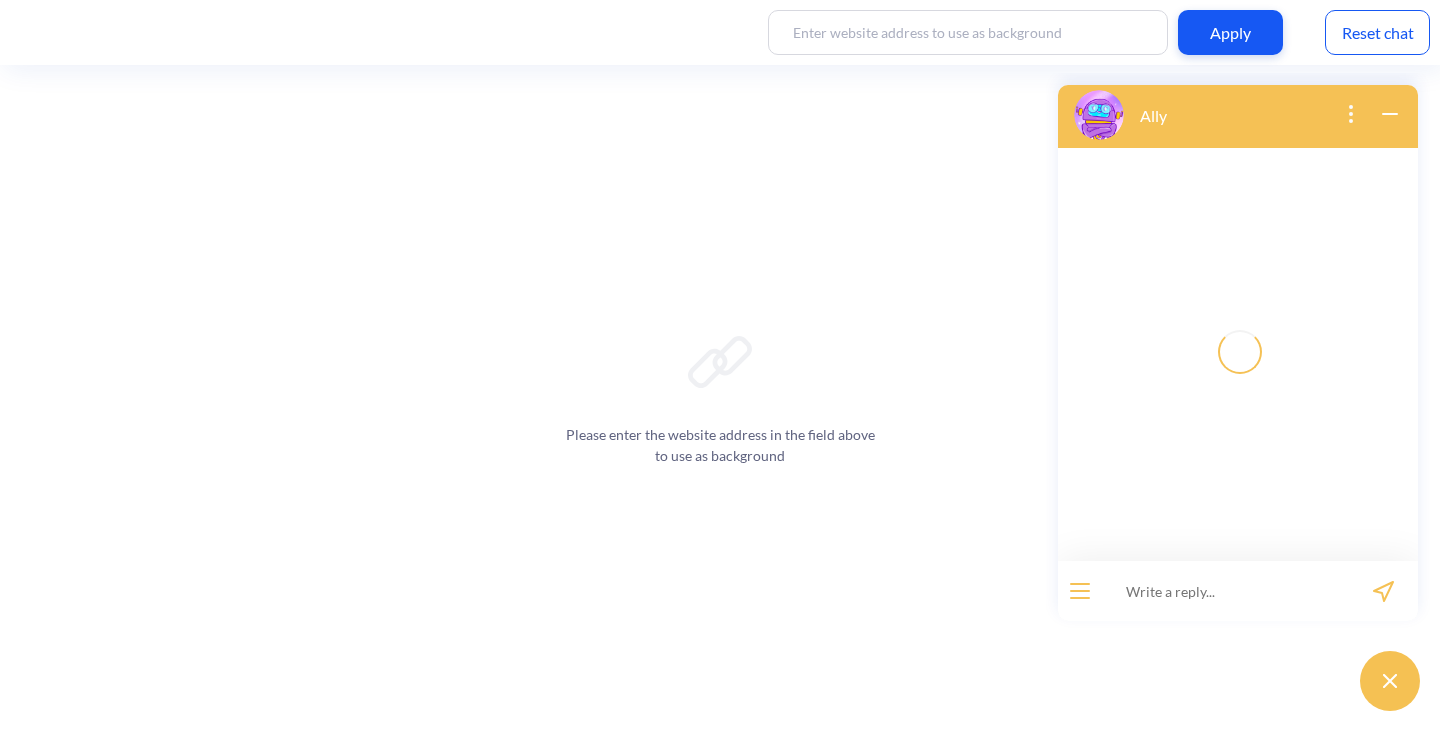 click at bounding box center (1225, 591) 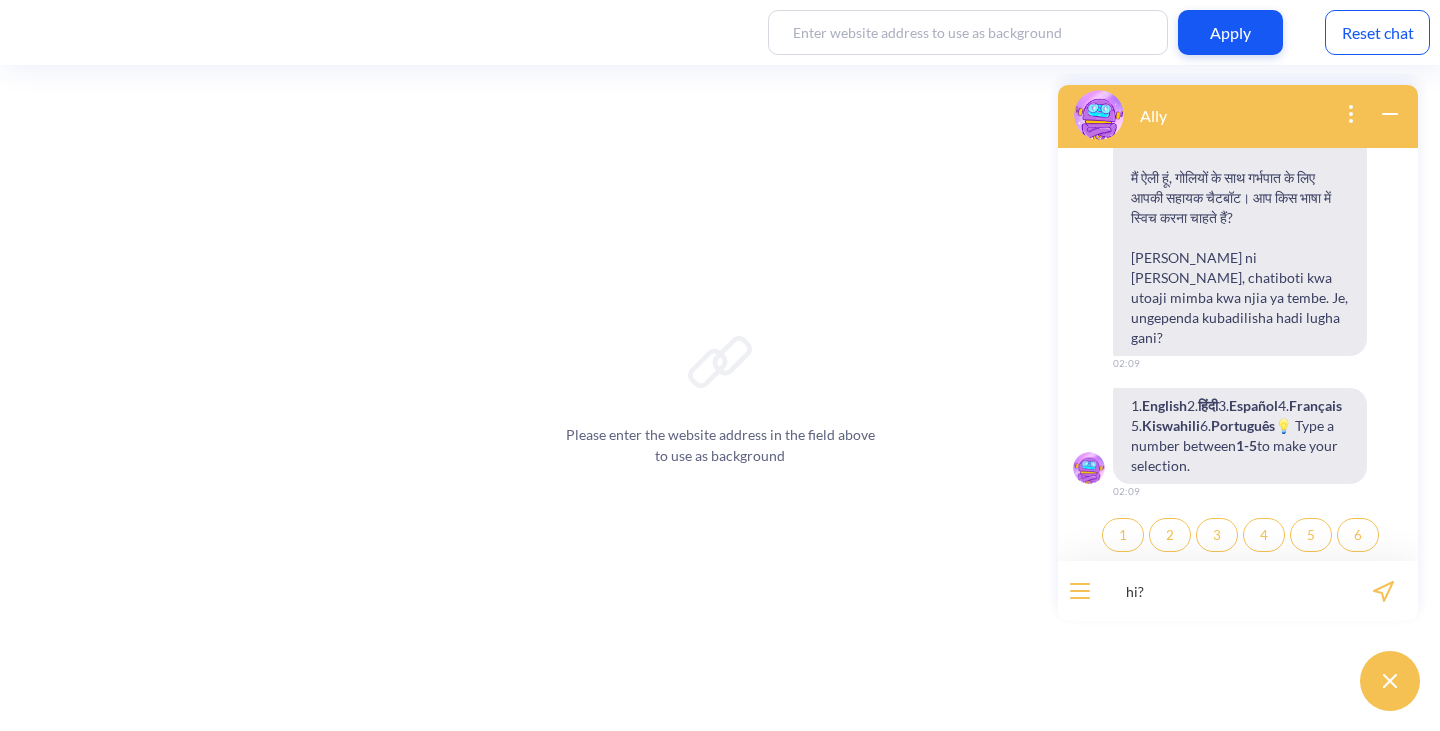 scroll, scrollTop: 332, scrollLeft: 0, axis: vertical 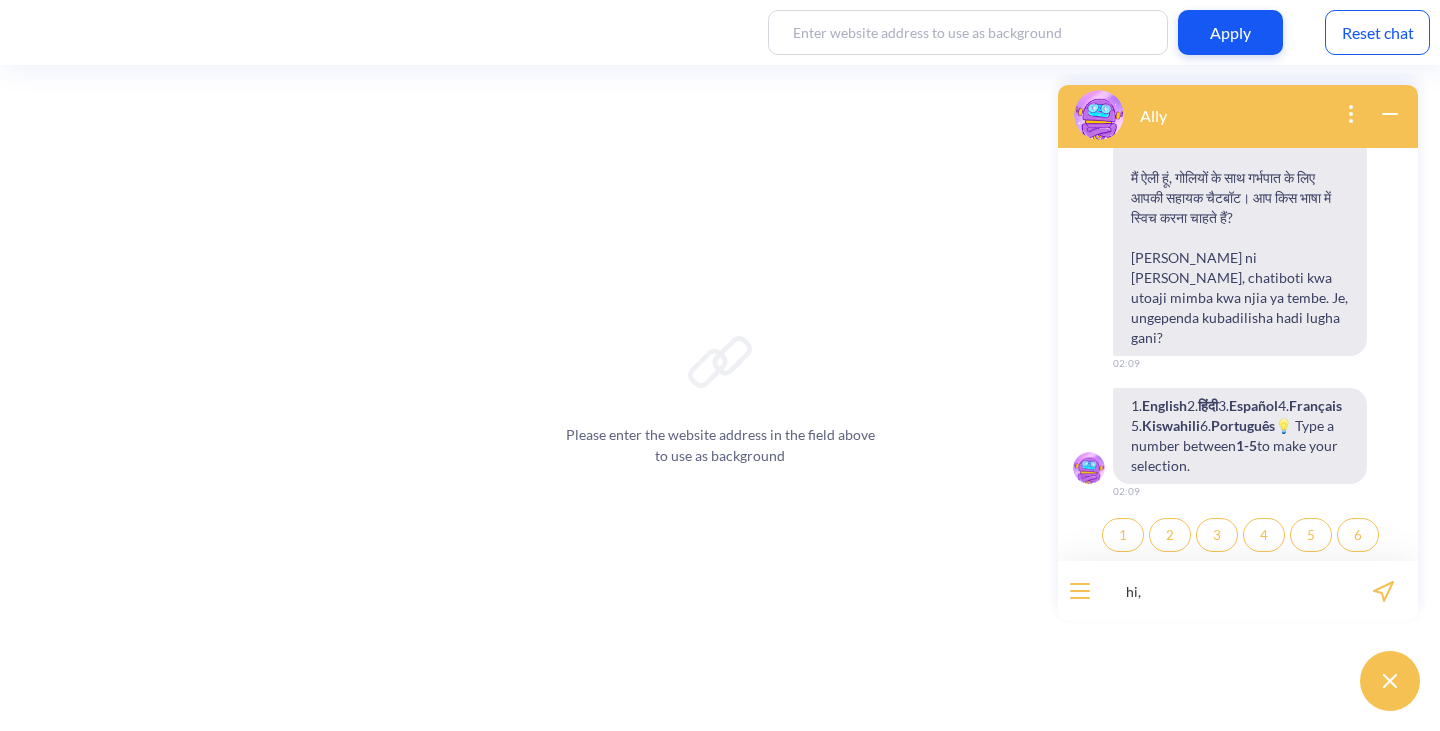 type on "hi," 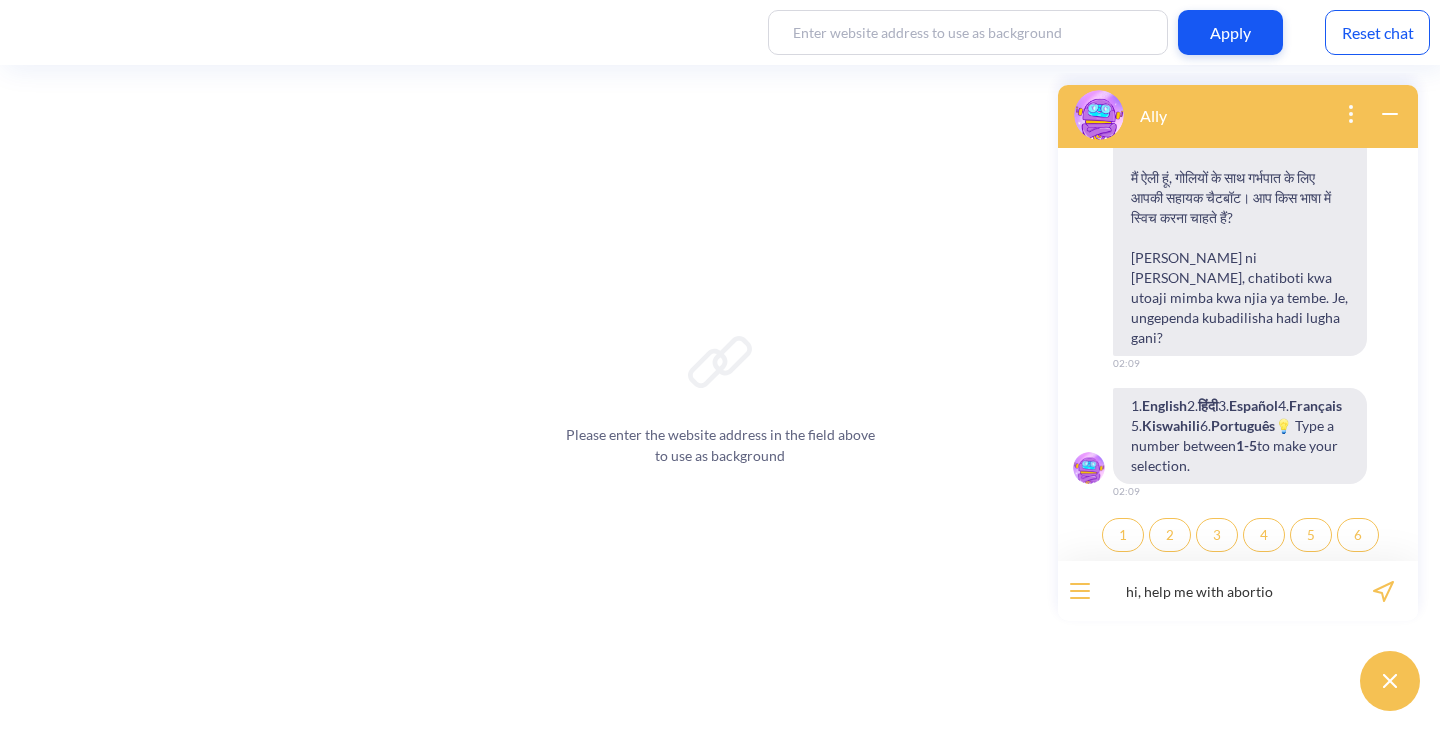 type on "hi, help me with abortion" 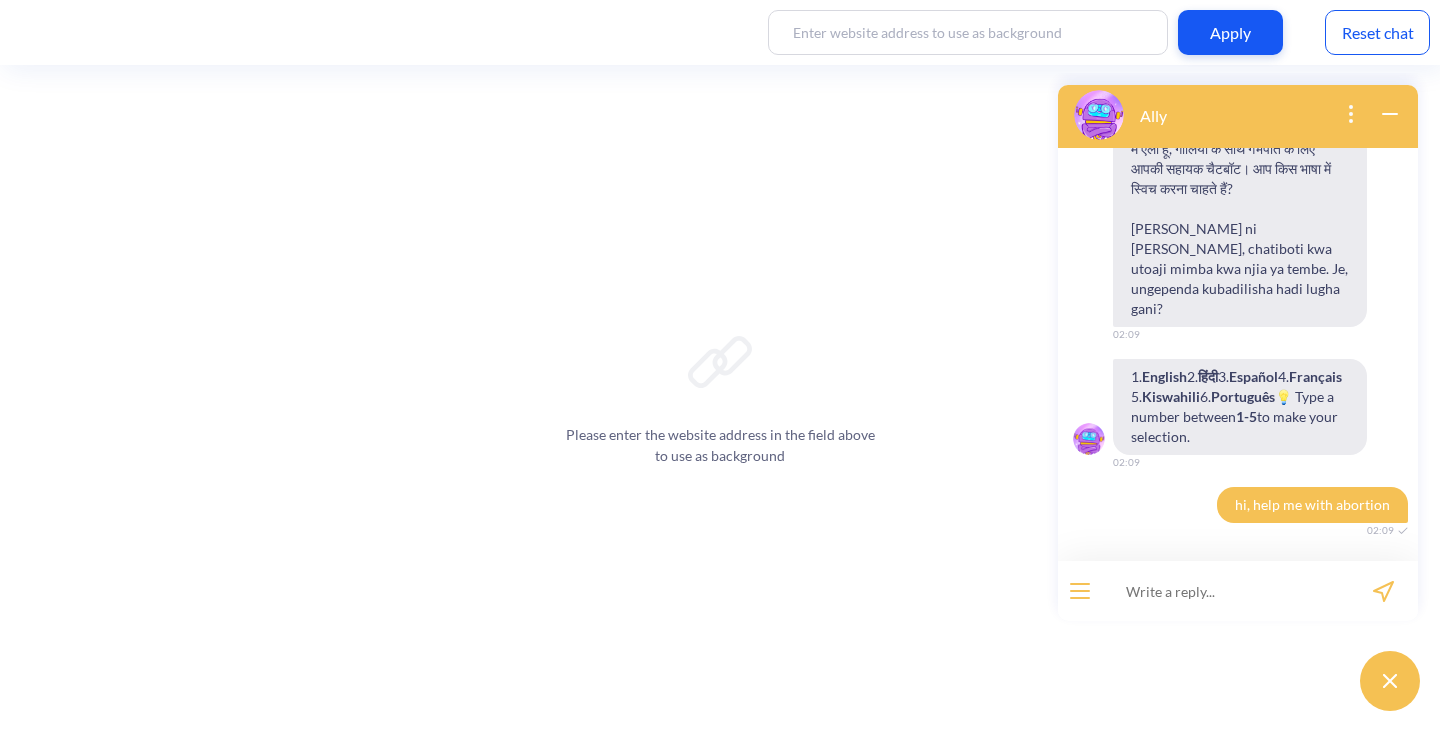 scroll, scrollTop: 381, scrollLeft: 0, axis: vertical 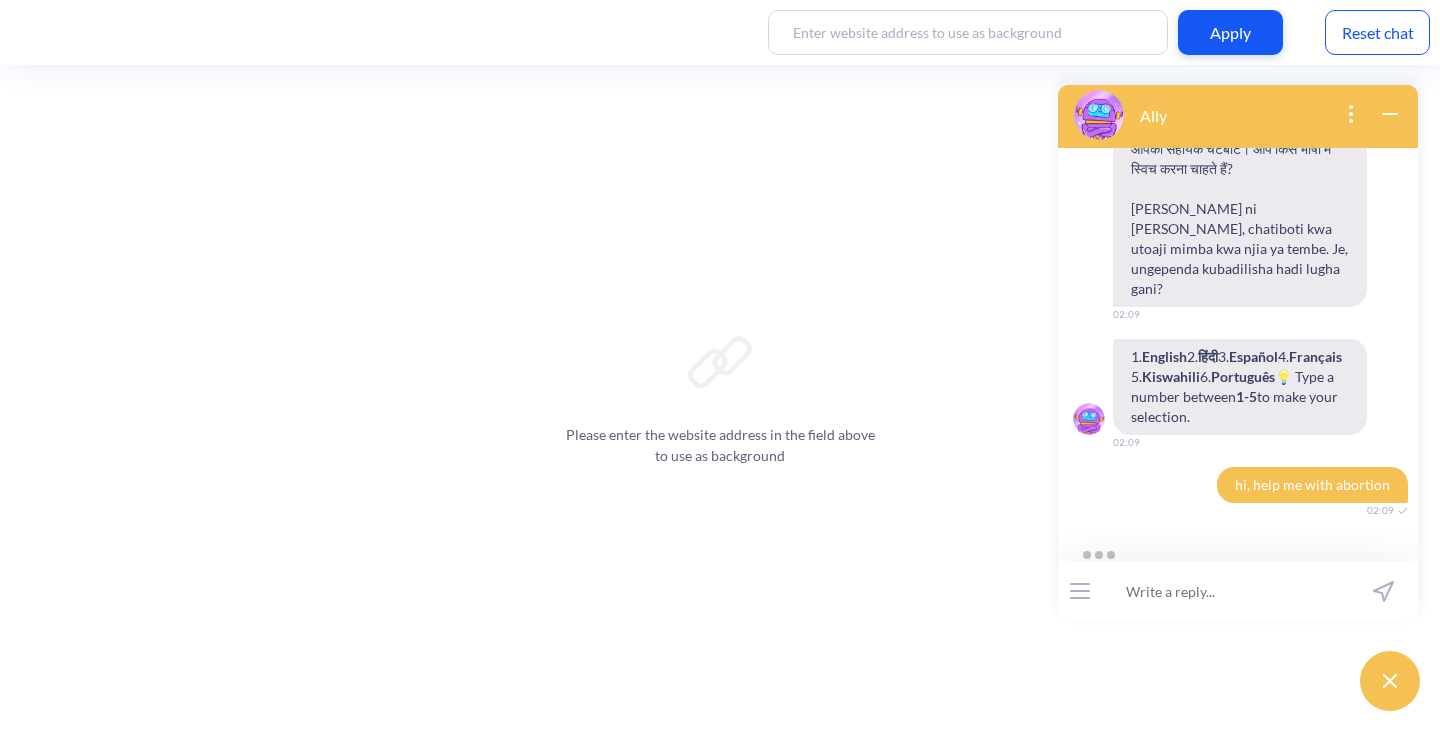 type 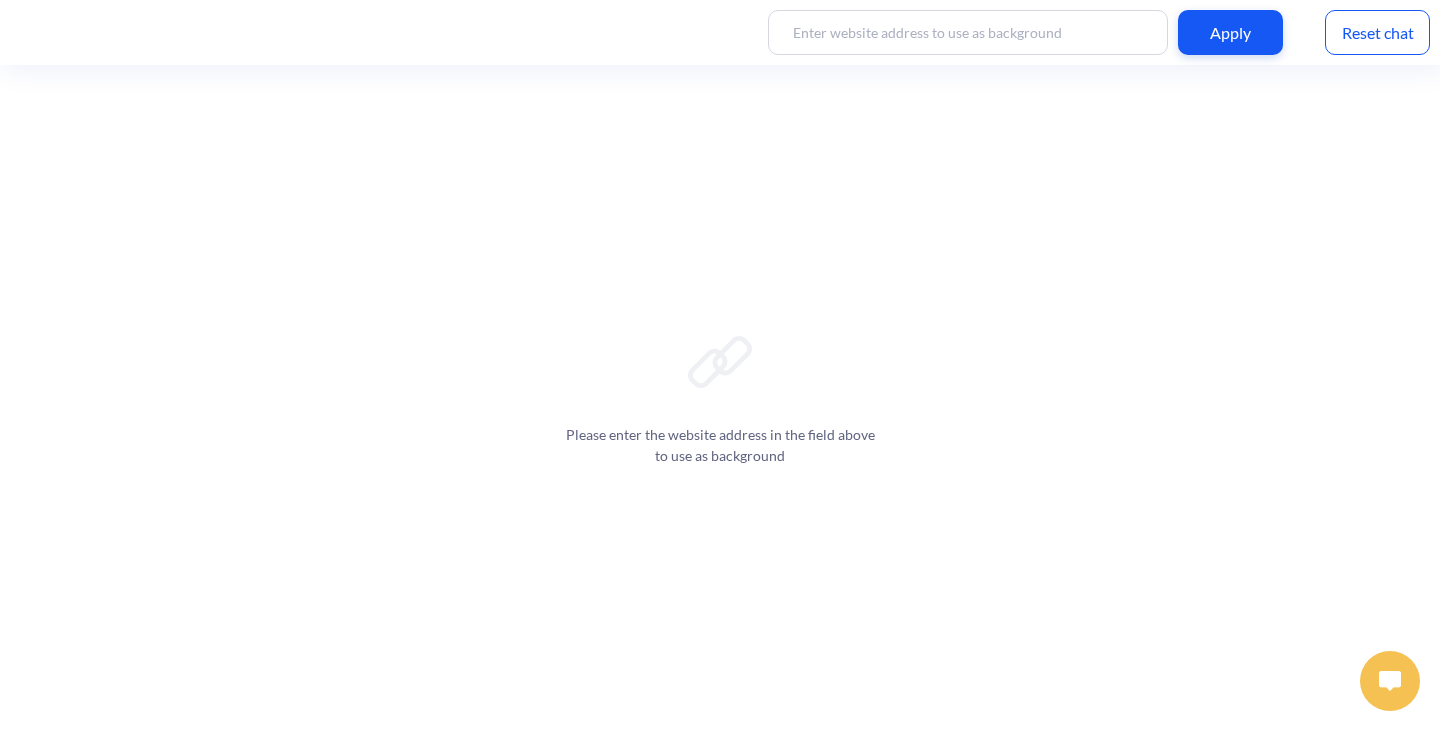 scroll, scrollTop: 0, scrollLeft: 0, axis: both 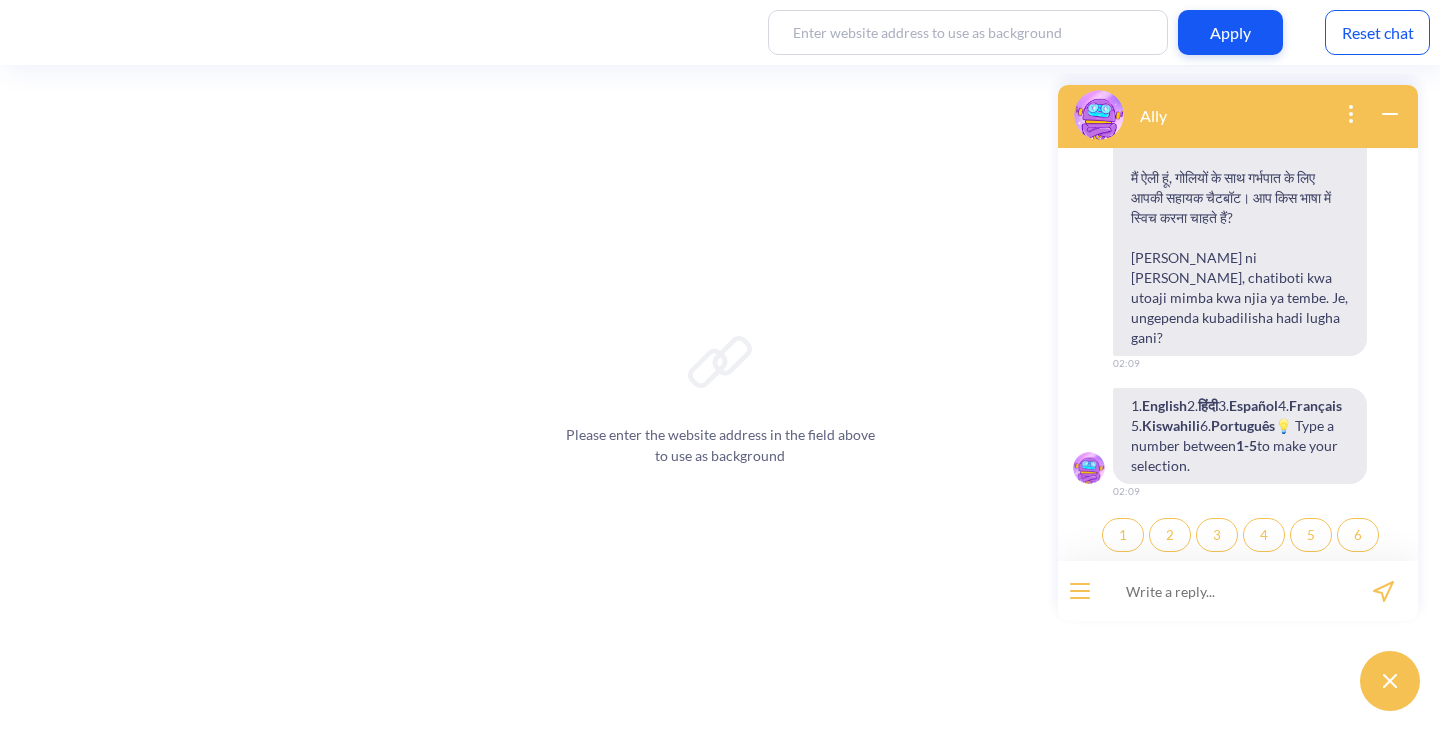 click on "1" at bounding box center (1123, 535) 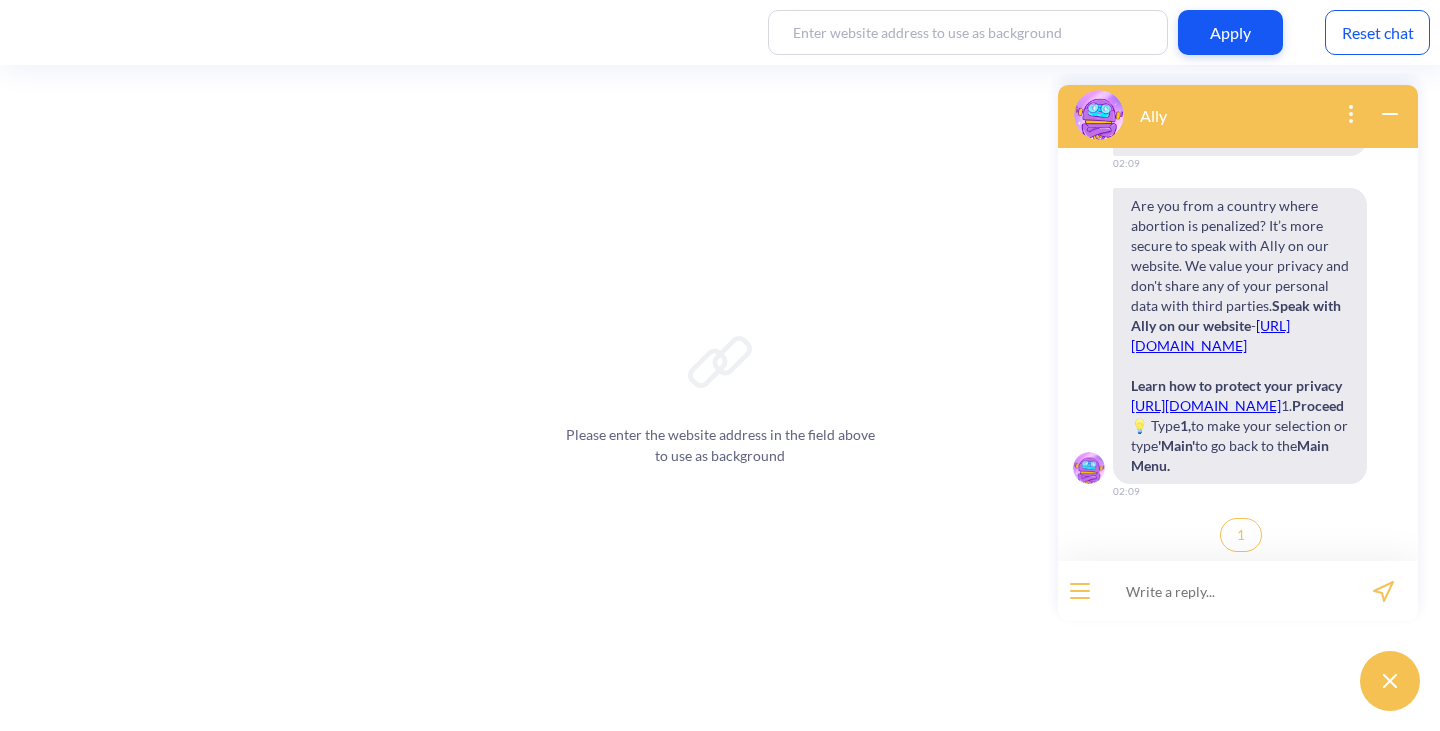 scroll, scrollTop: 996, scrollLeft: 0, axis: vertical 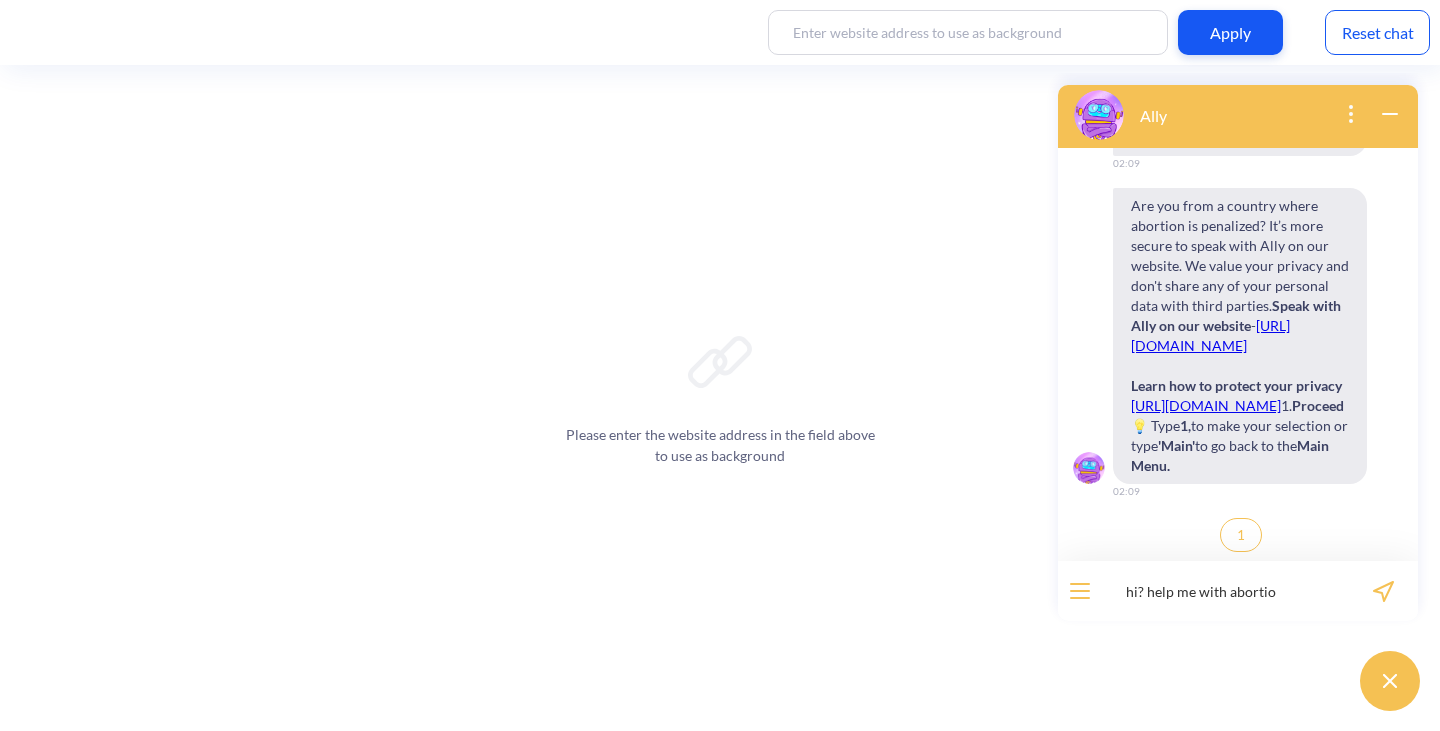 type on "hi? help me with abortion" 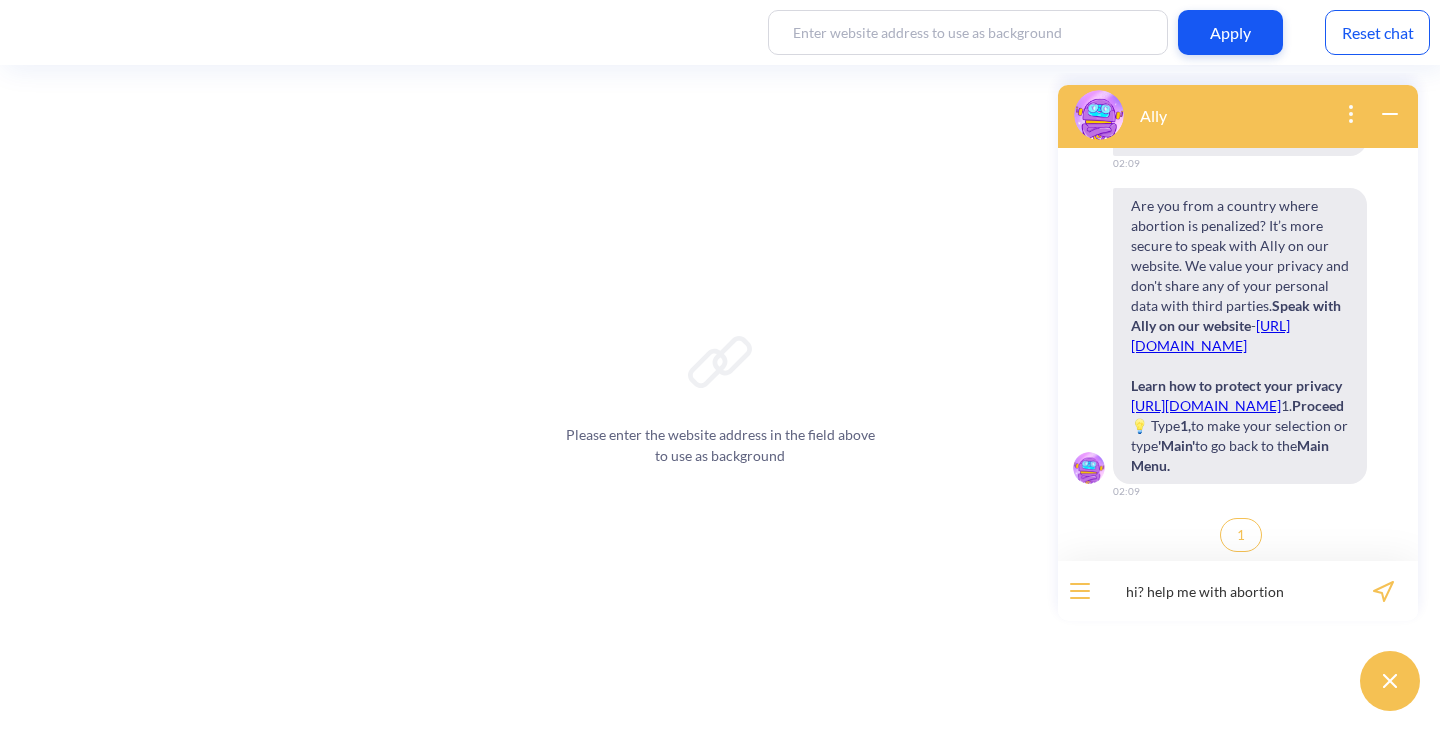 type 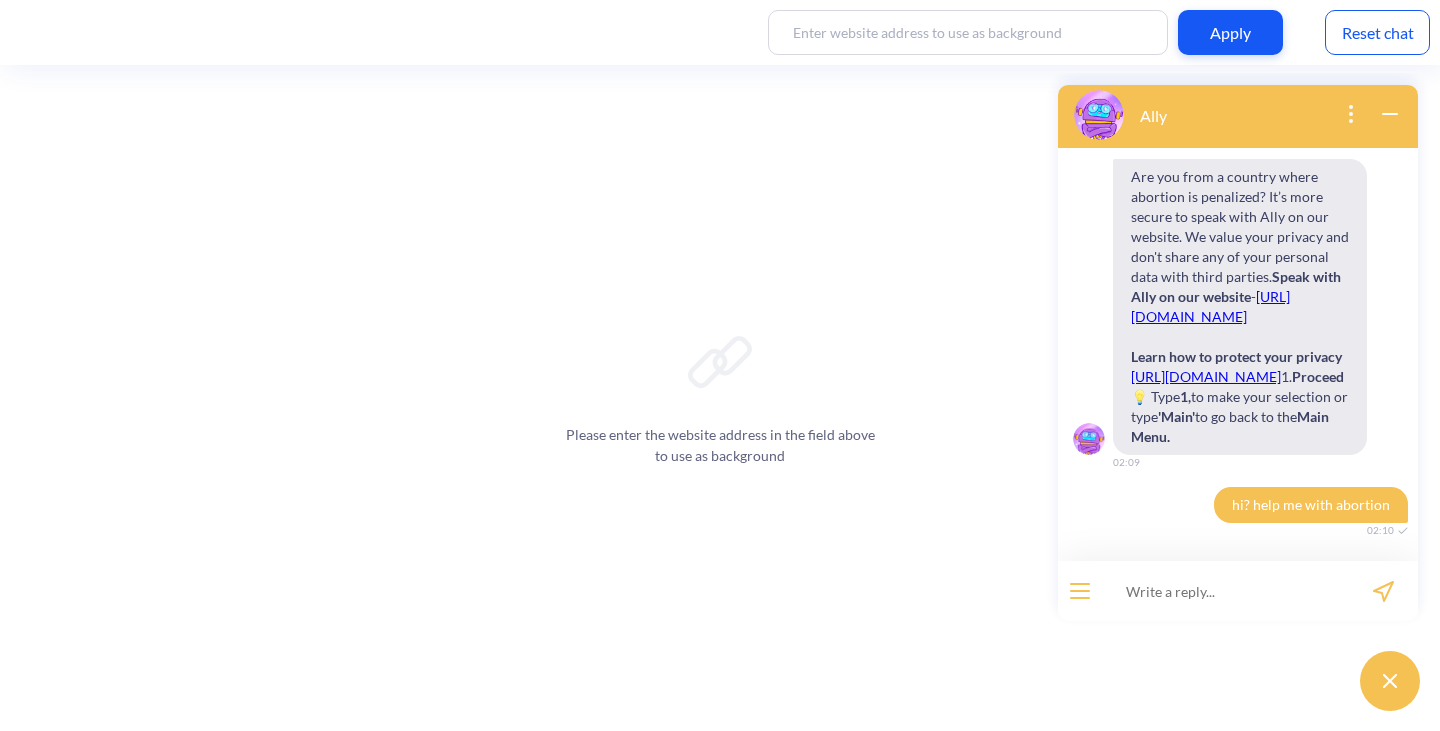 scroll, scrollTop: 1045, scrollLeft: 0, axis: vertical 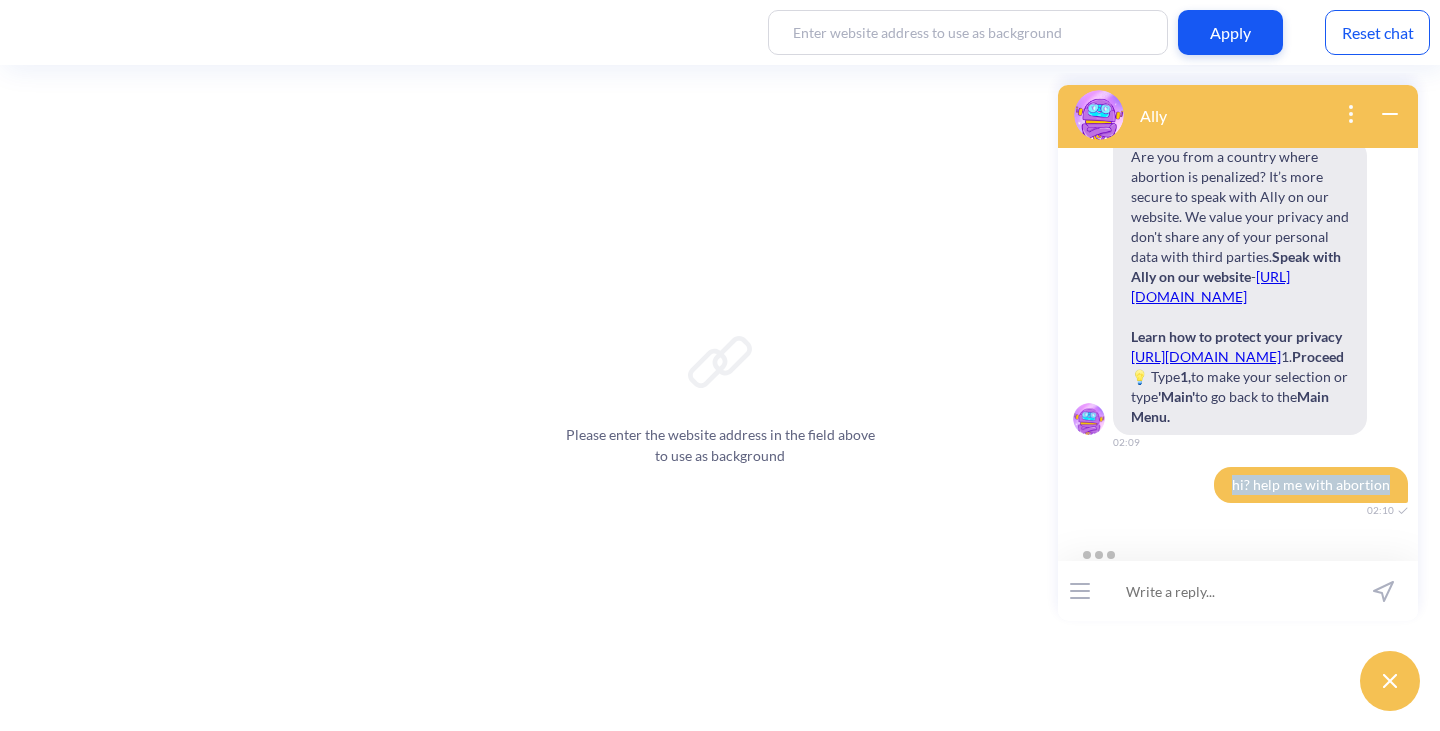 drag, startPoint x: 1389, startPoint y: 482, endPoint x: 1217, endPoint y: 485, distance: 172.02615 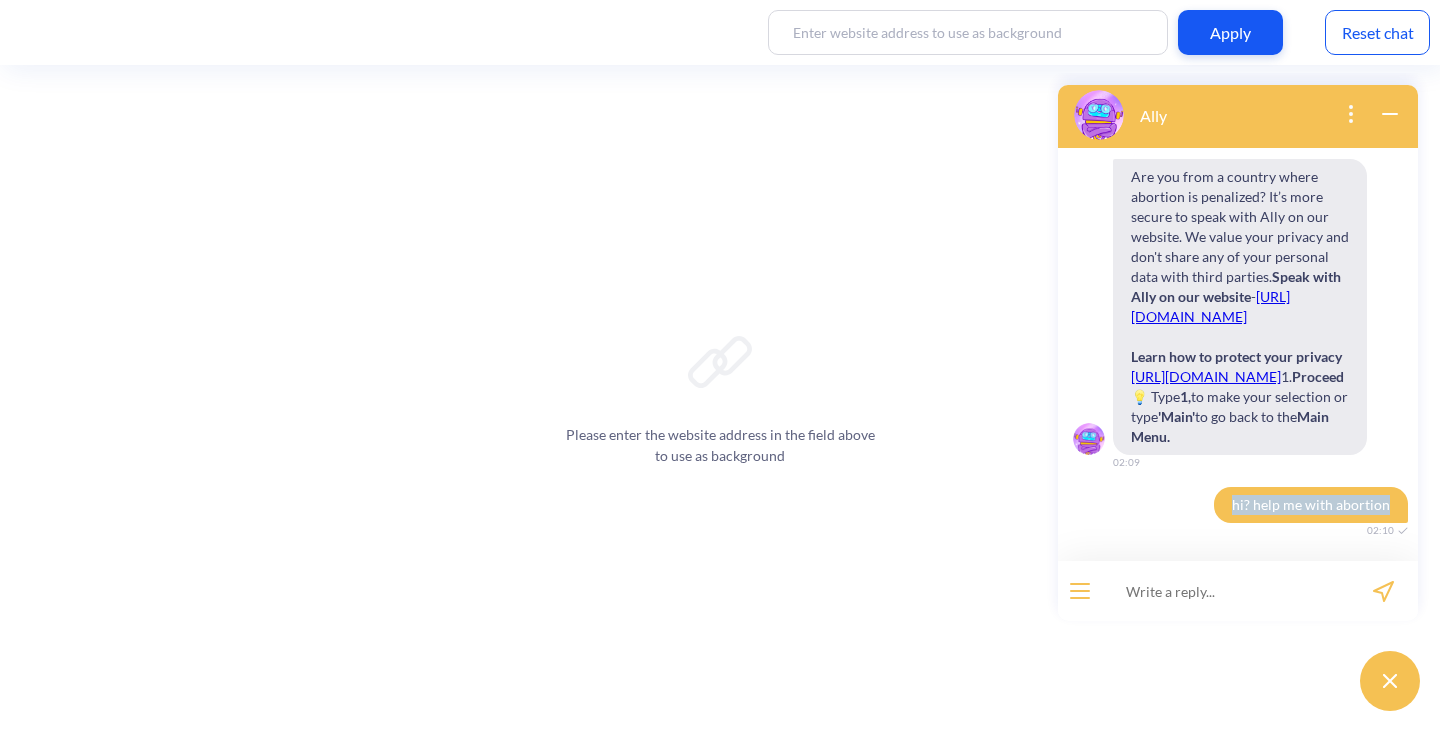 scroll, scrollTop: 1025, scrollLeft: 0, axis: vertical 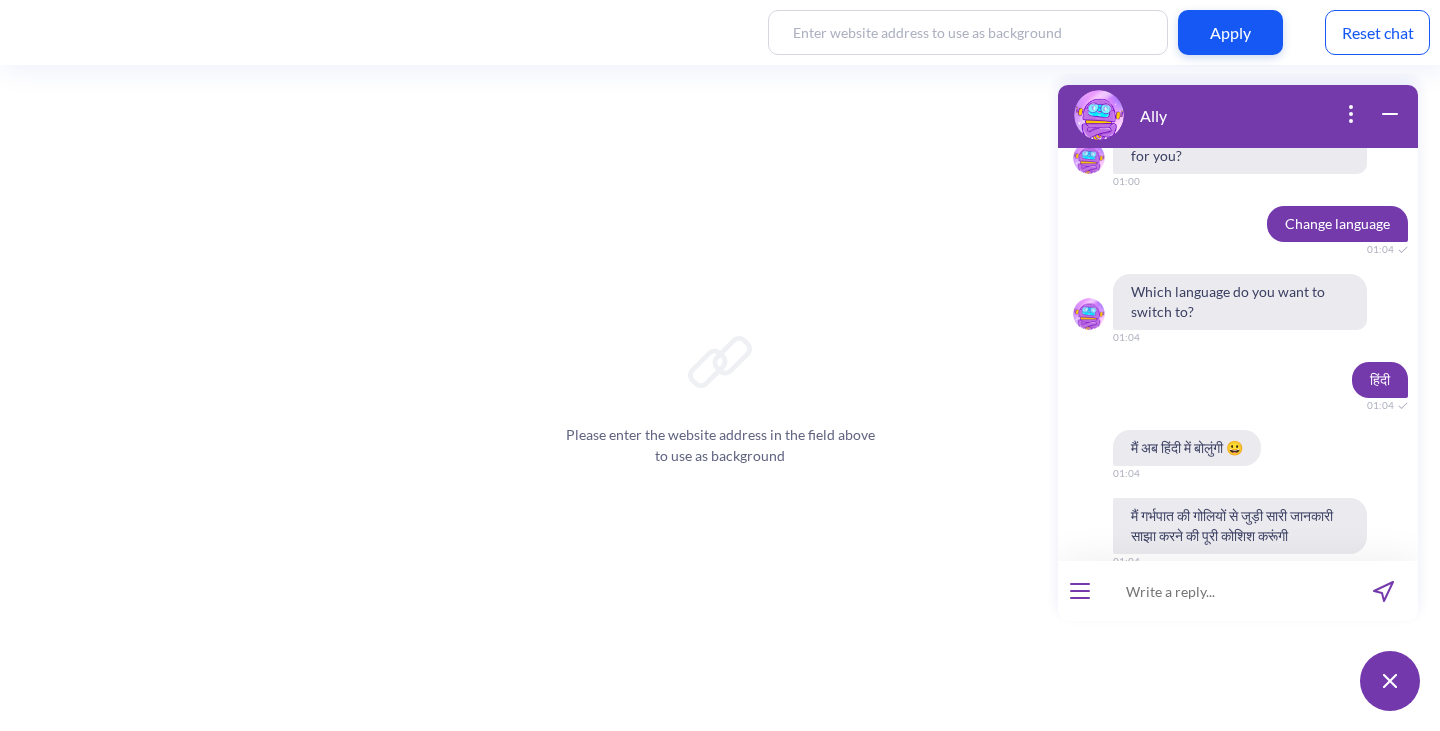 click on "Reset chat" at bounding box center [1377, 32] 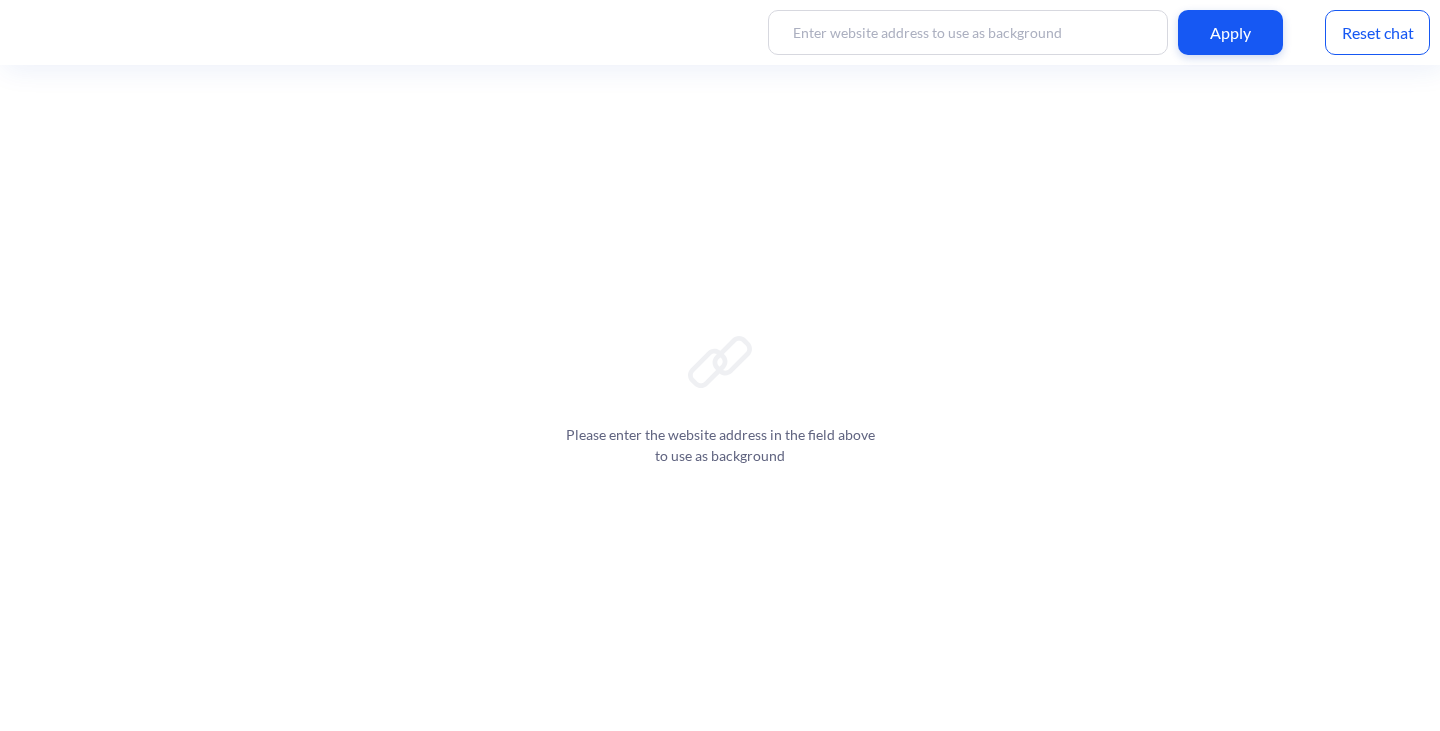 scroll, scrollTop: 0, scrollLeft: 0, axis: both 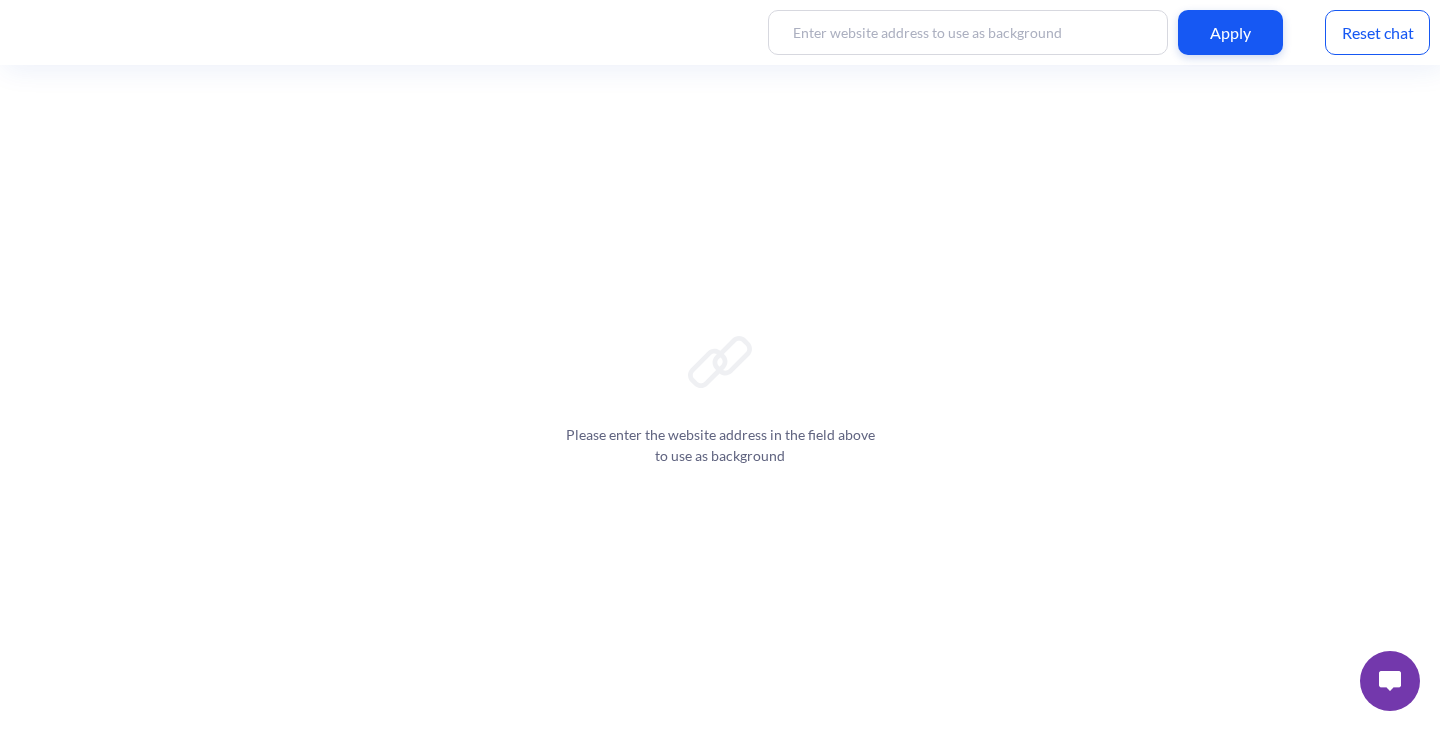 drag, startPoint x: 1388, startPoint y: 670, endPoint x: 1691, endPoint y: 1238, distance: 643.7647 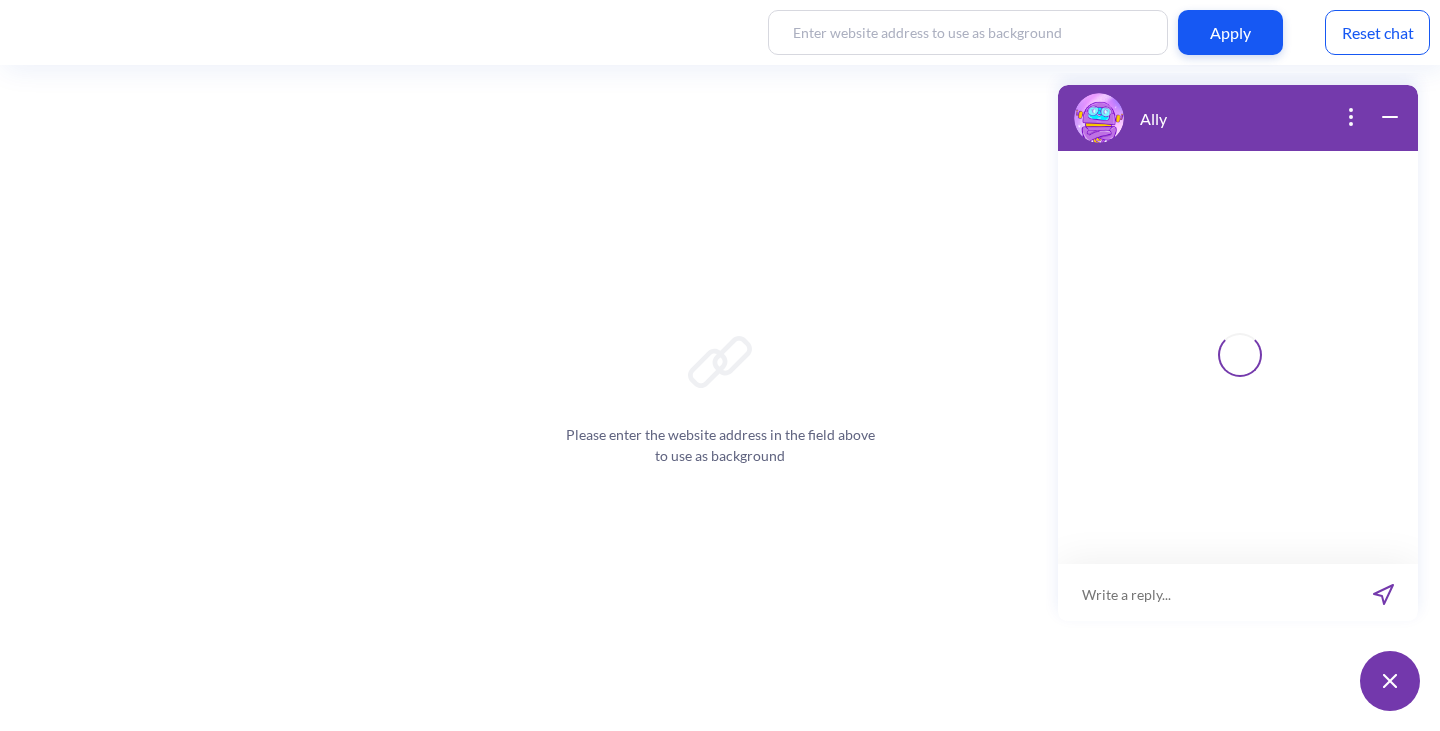 scroll, scrollTop: 3, scrollLeft: 0, axis: vertical 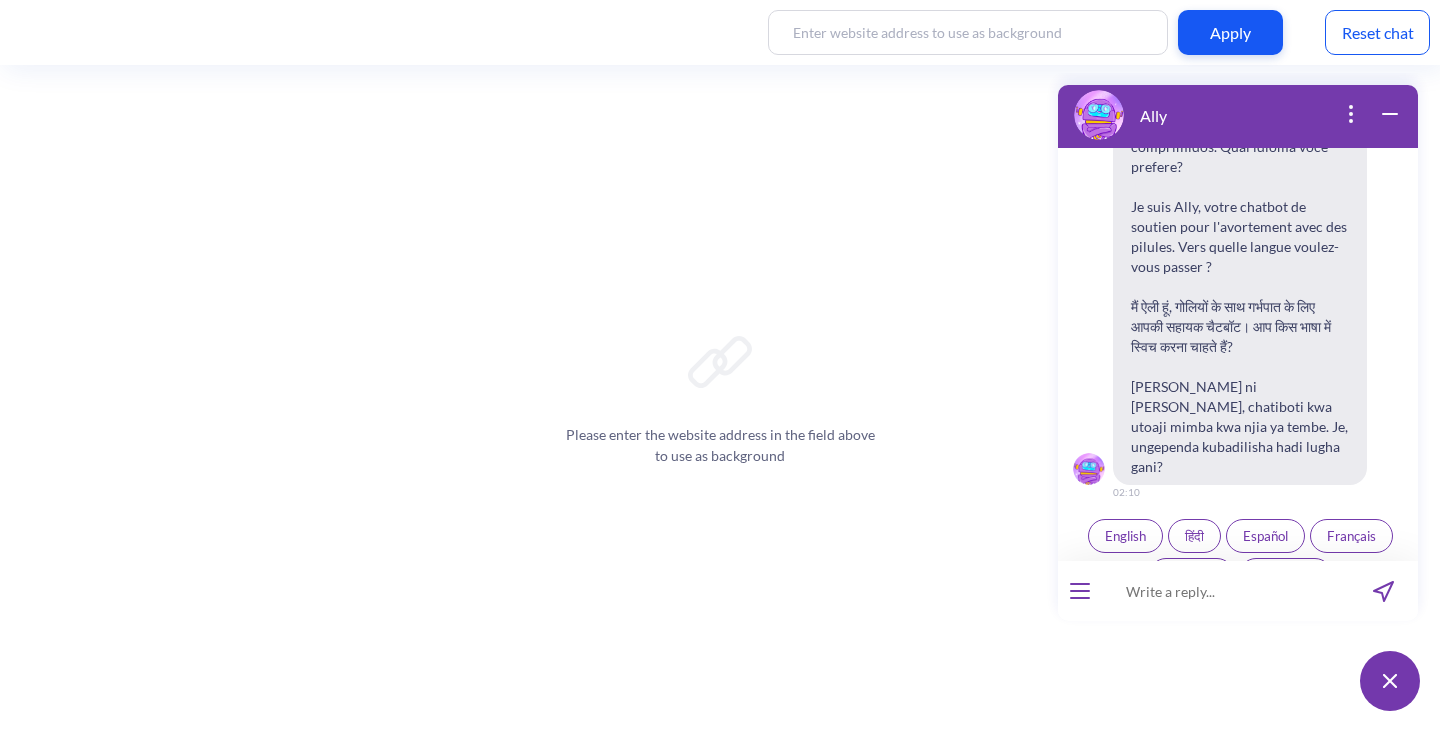 click on "हिंदी" at bounding box center (1192, 536) 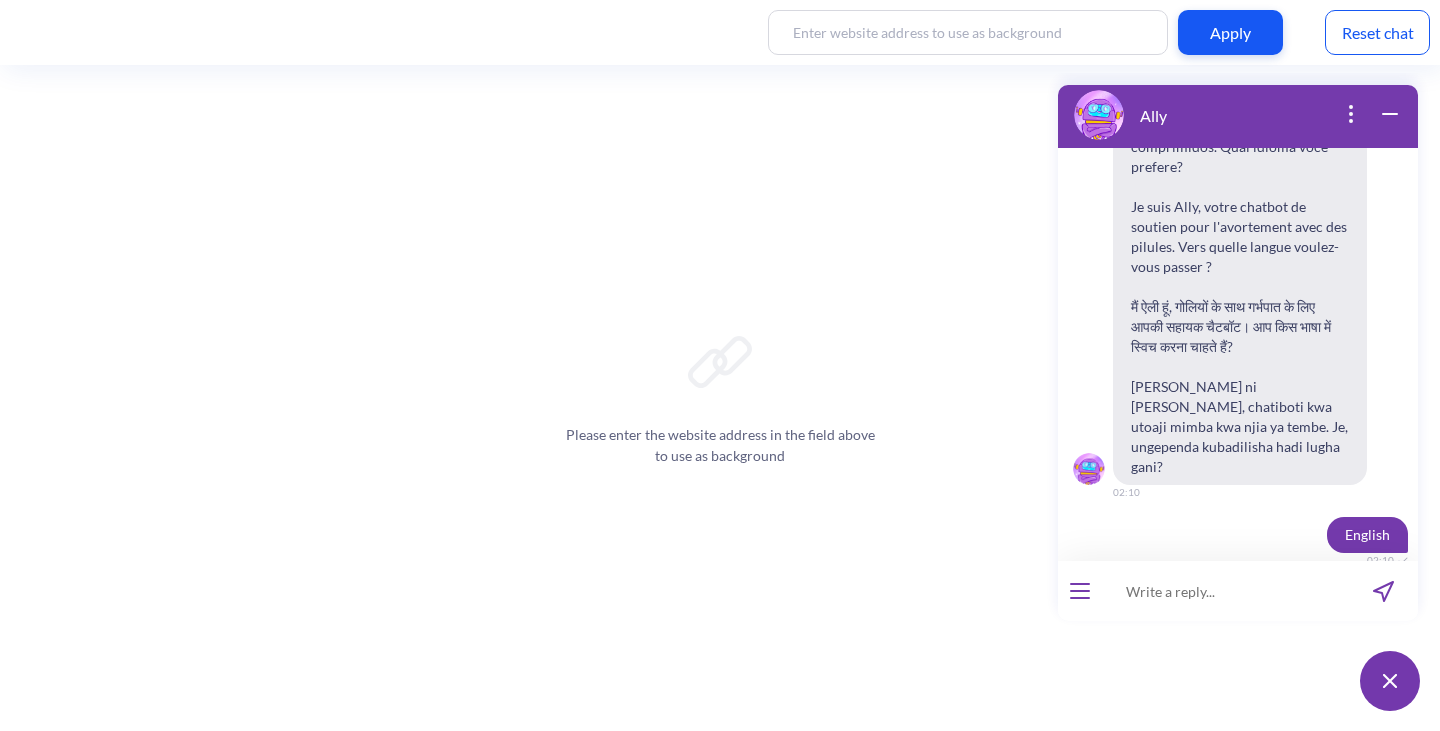 scroll, scrollTop: 301, scrollLeft: 0, axis: vertical 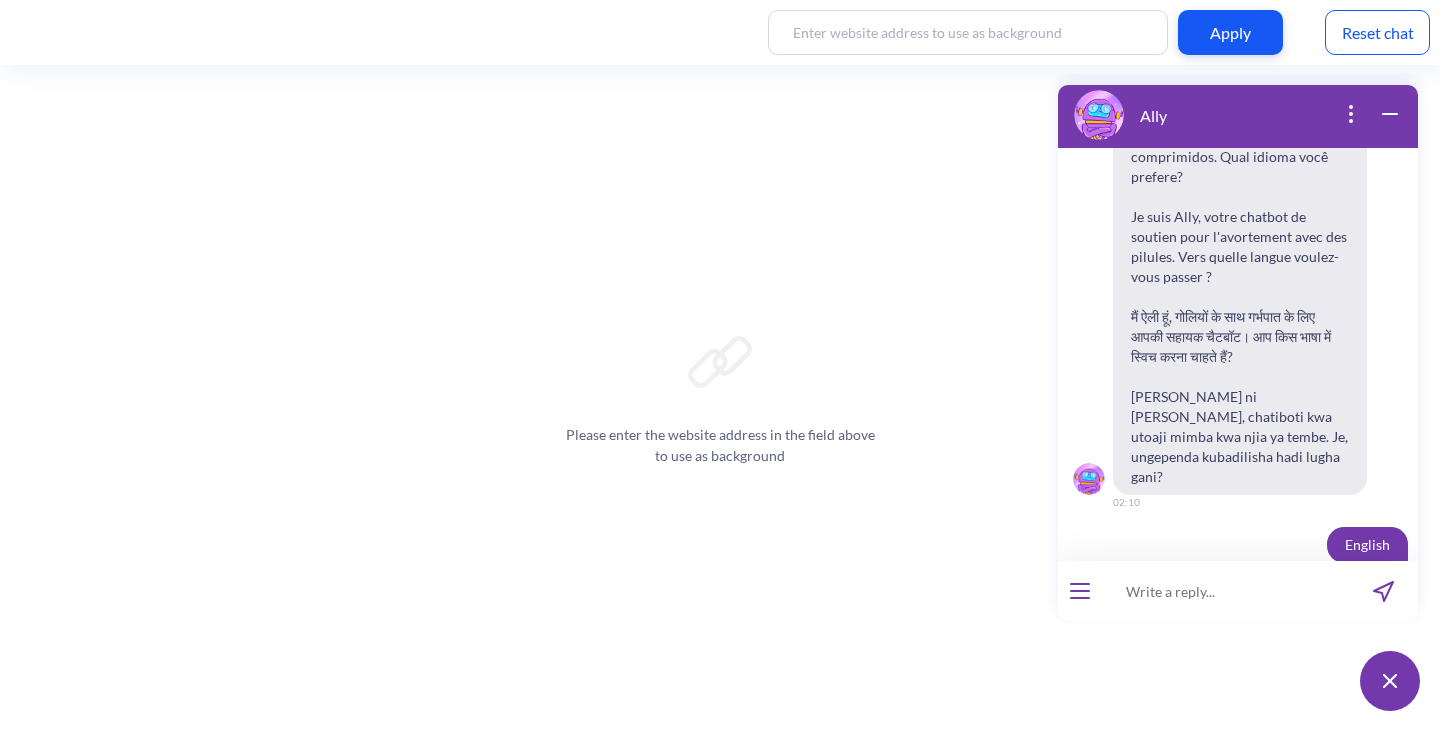 click at bounding box center (1225, 591) 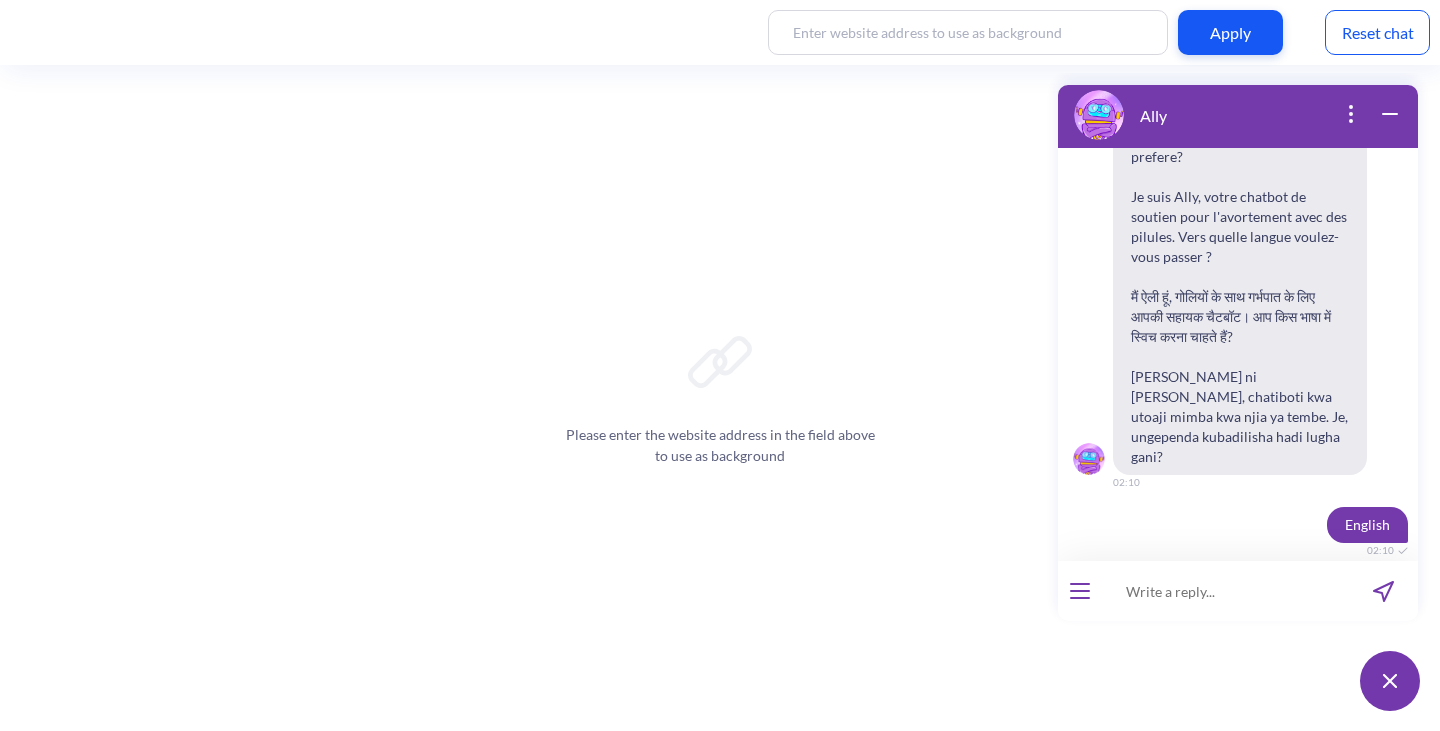 paste on "hi? help me with abortion" 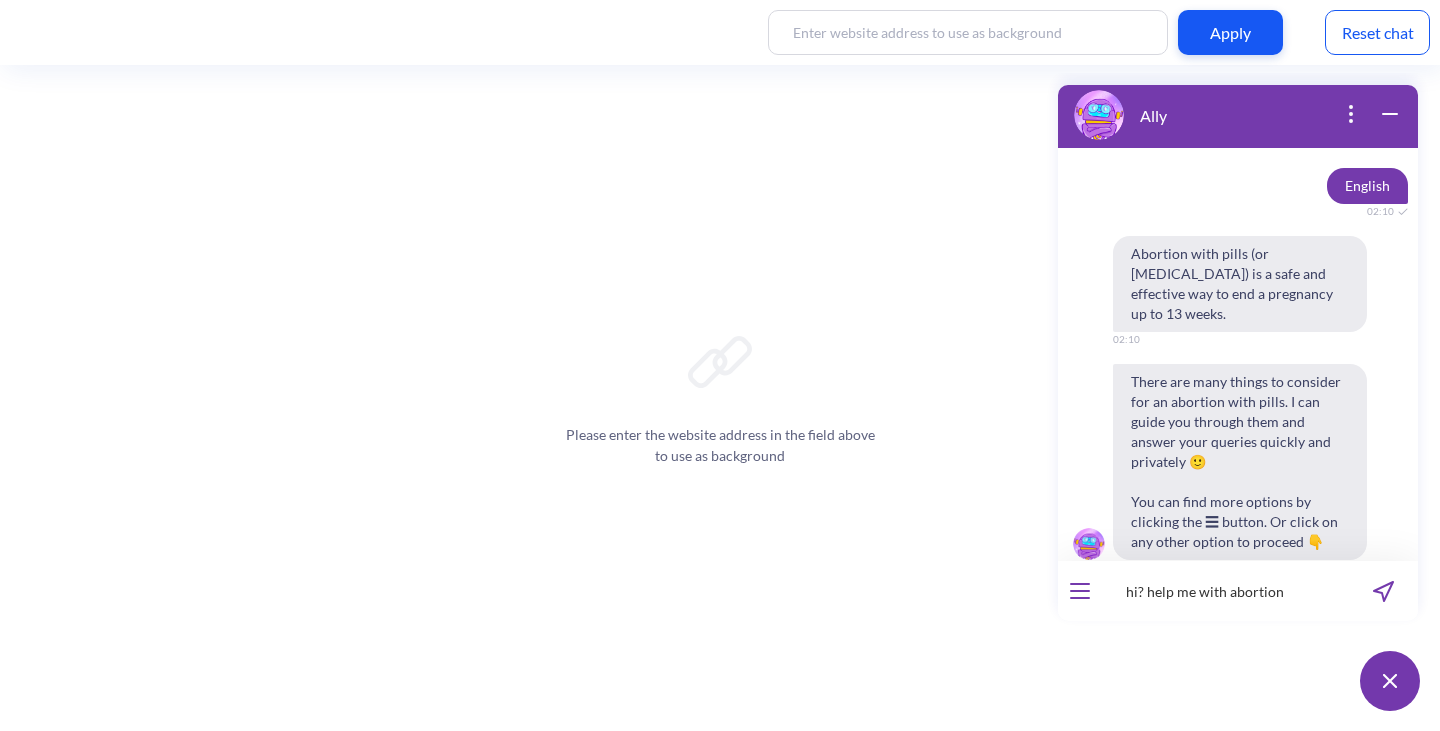 scroll, scrollTop: 715, scrollLeft: 0, axis: vertical 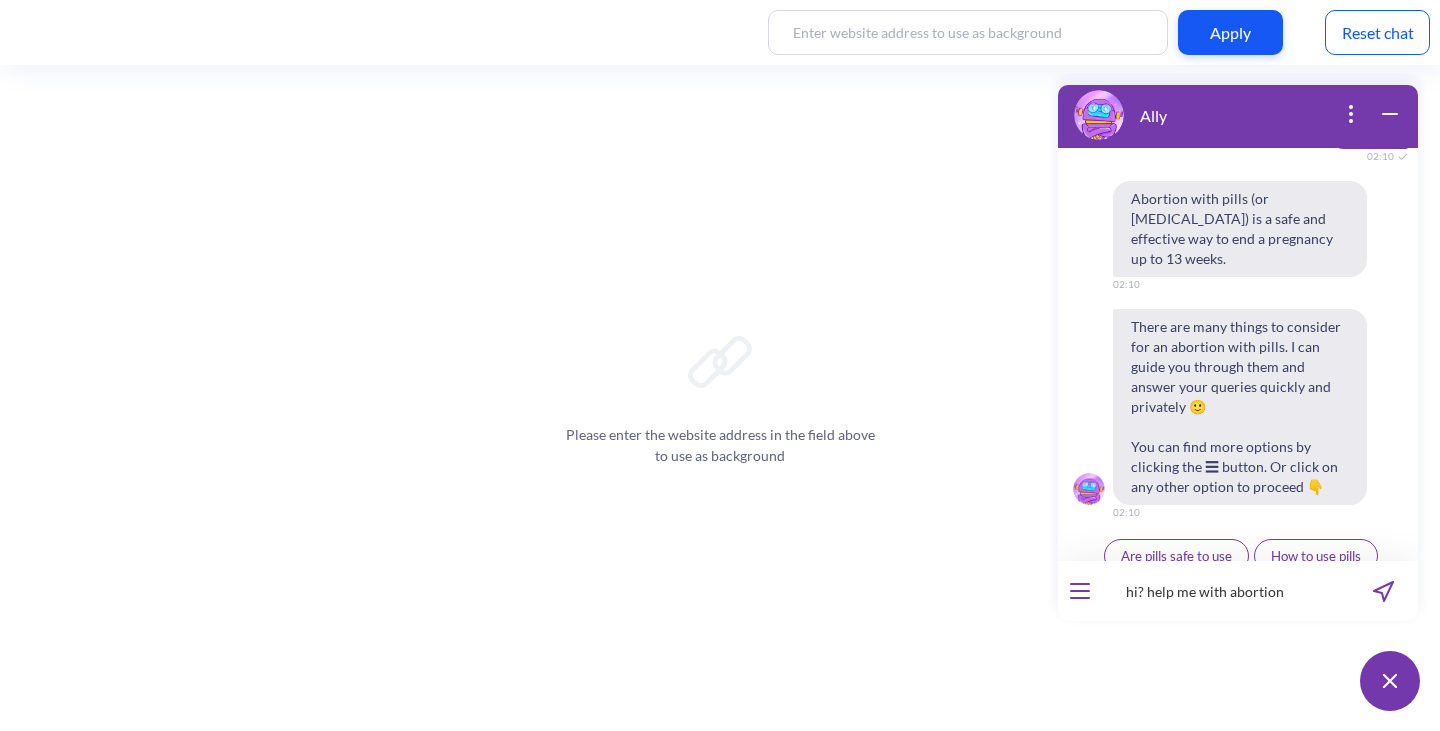 type on "hi? help me with abortion" 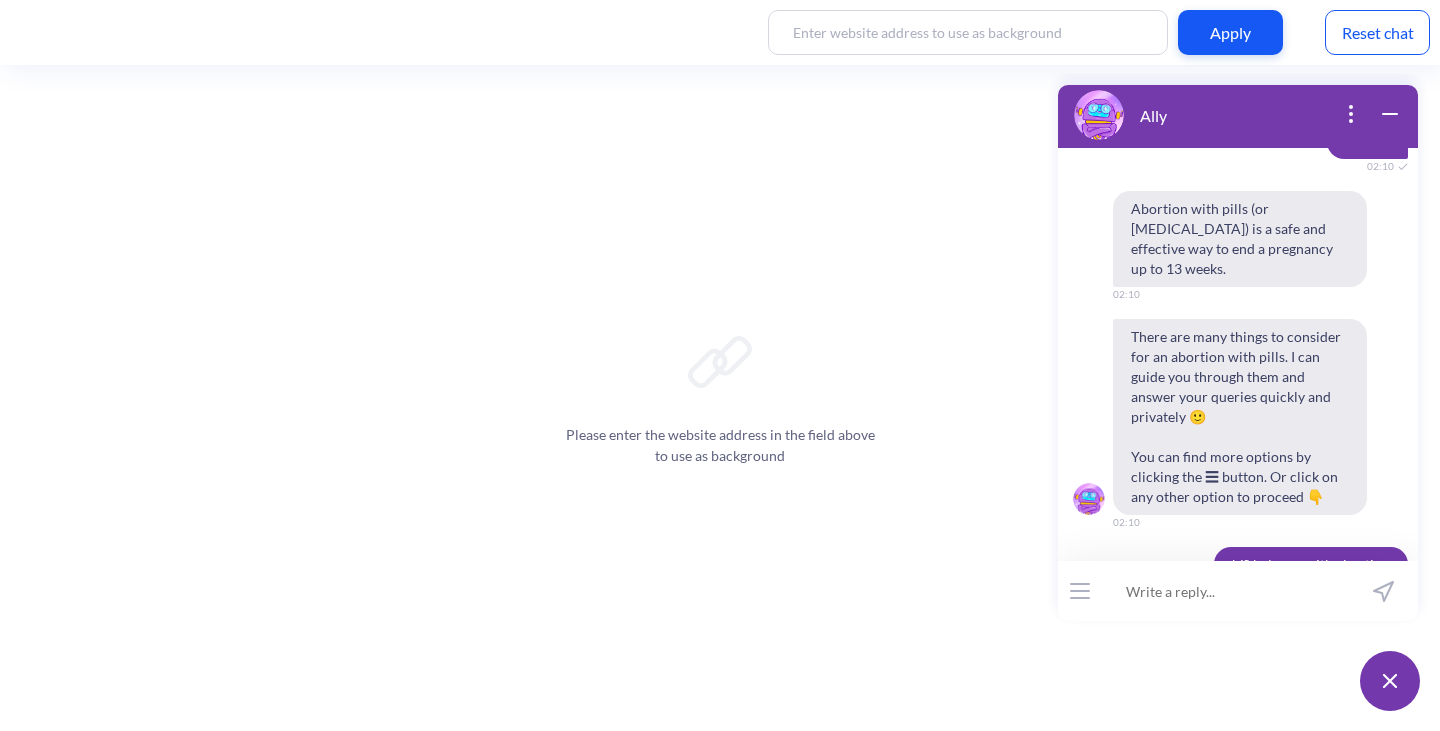 scroll, scrollTop: 725, scrollLeft: 0, axis: vertical 